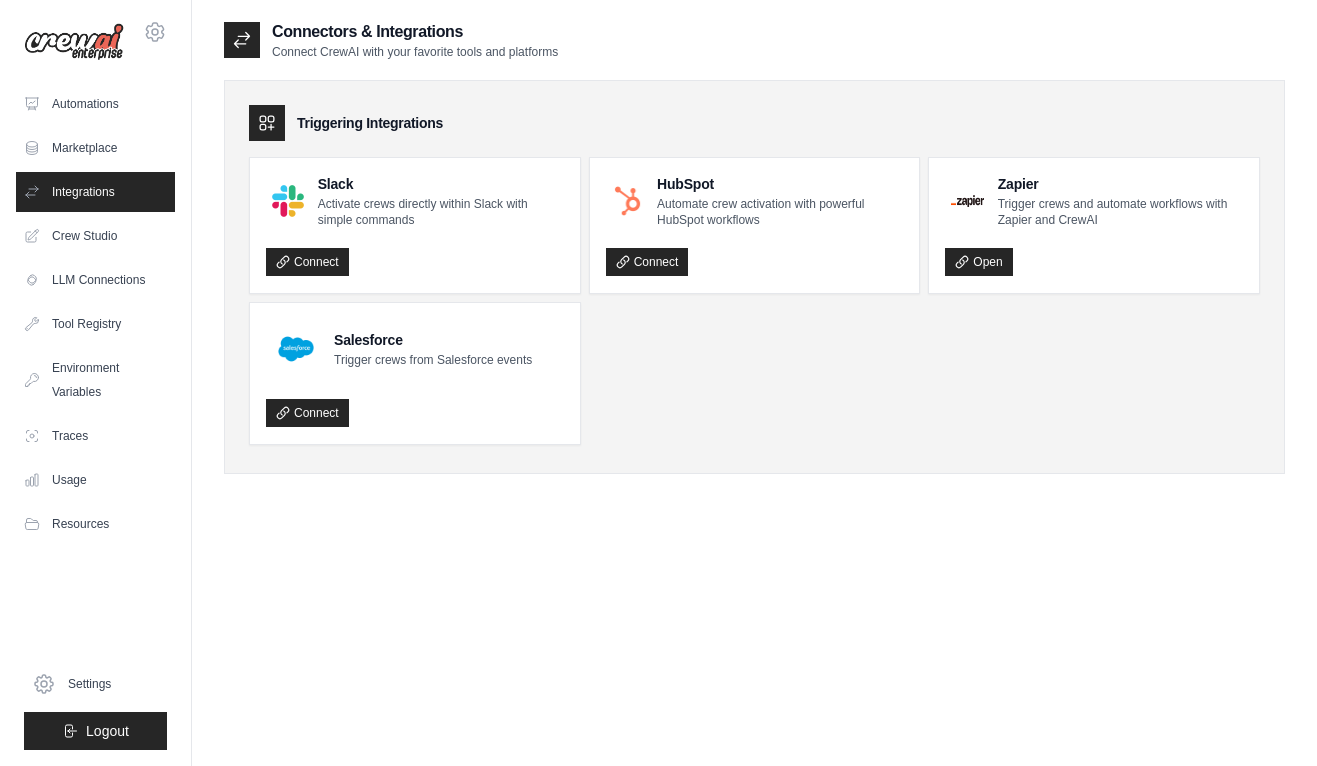 scroll, scrollTop: 0, scrollLeft: 0, axis: both 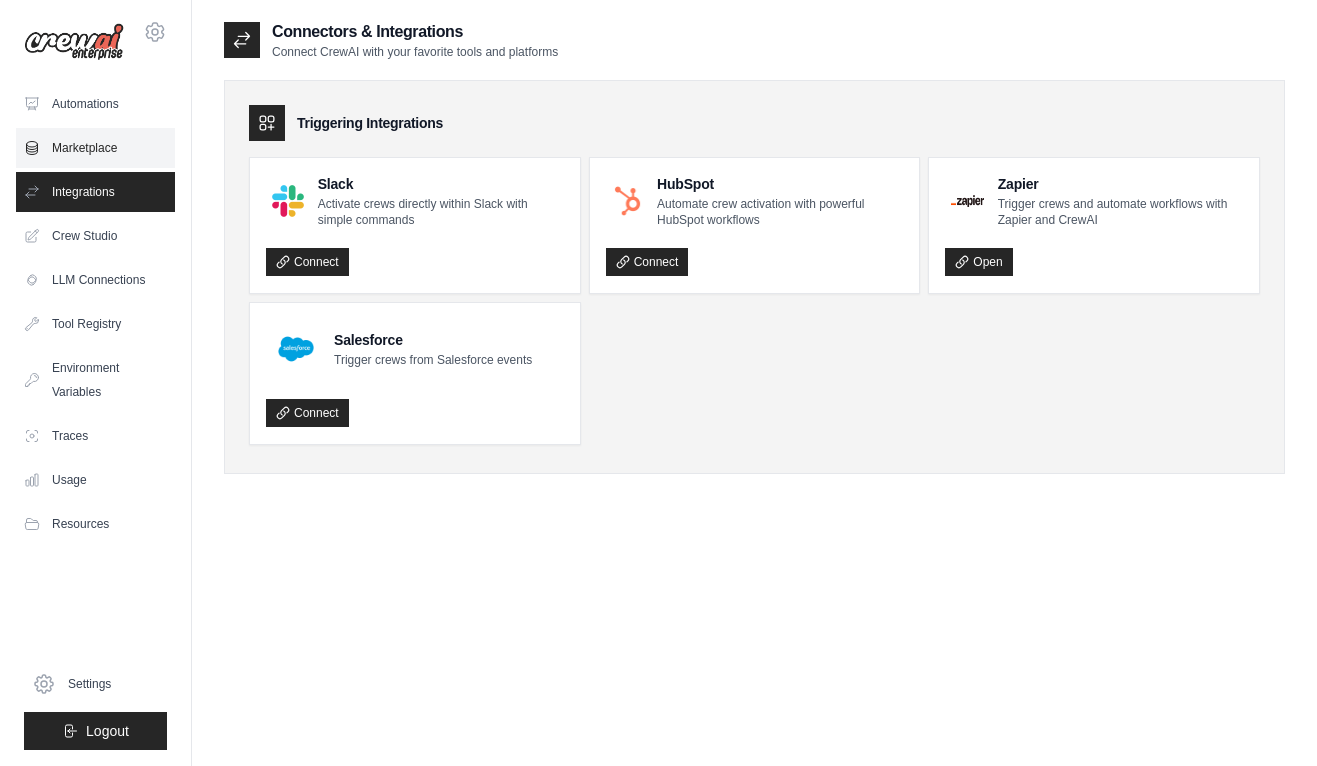 click on "Marketplace" at bounding box center [95, 148] 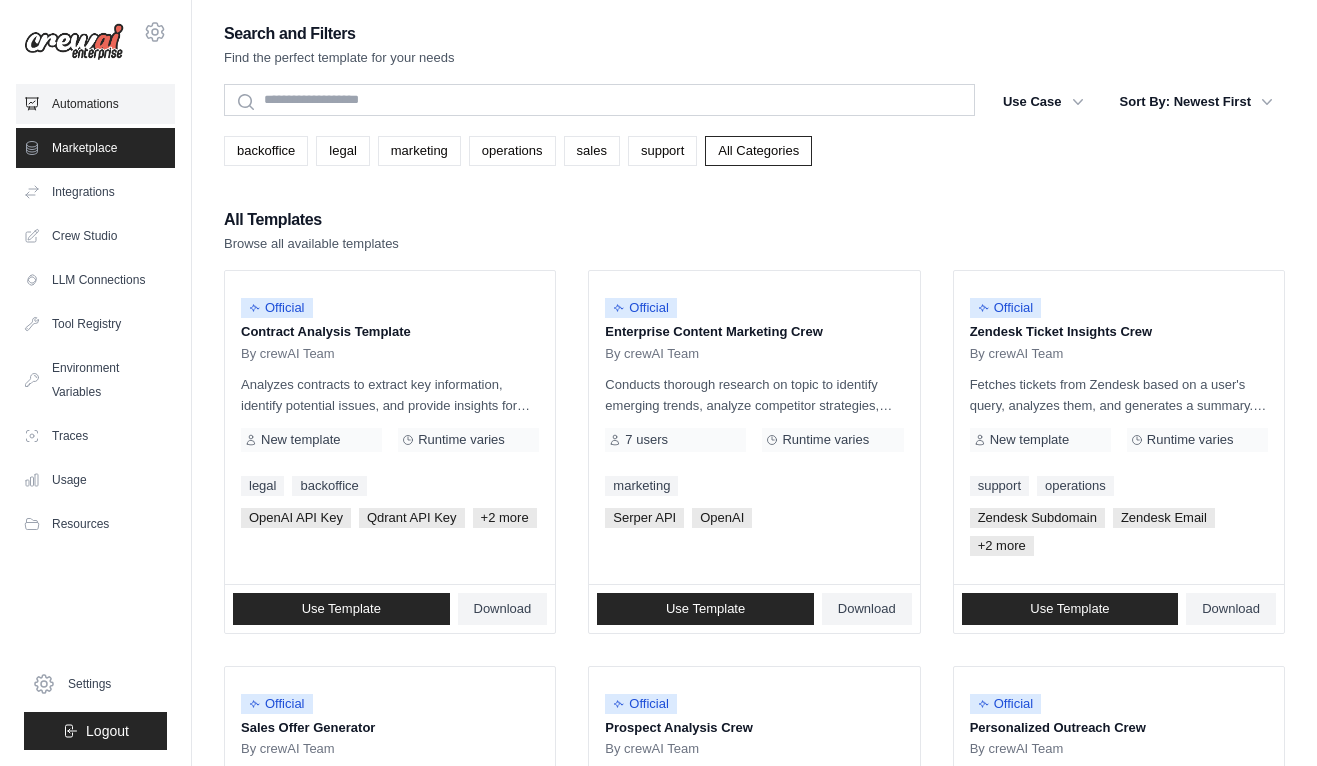 click on "Automations" at bounding box center (95, 104) 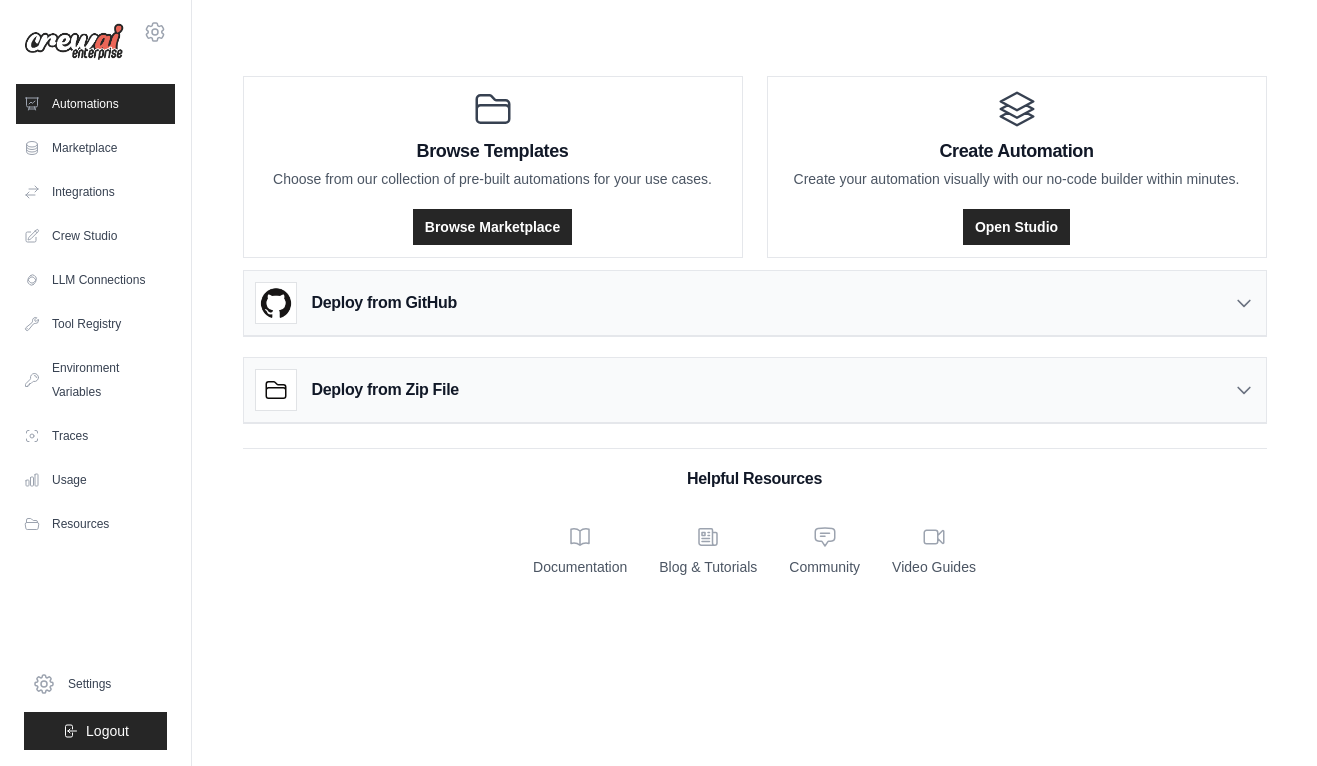 click on "Deploy from GitHub" at bounding box center (755, 303) 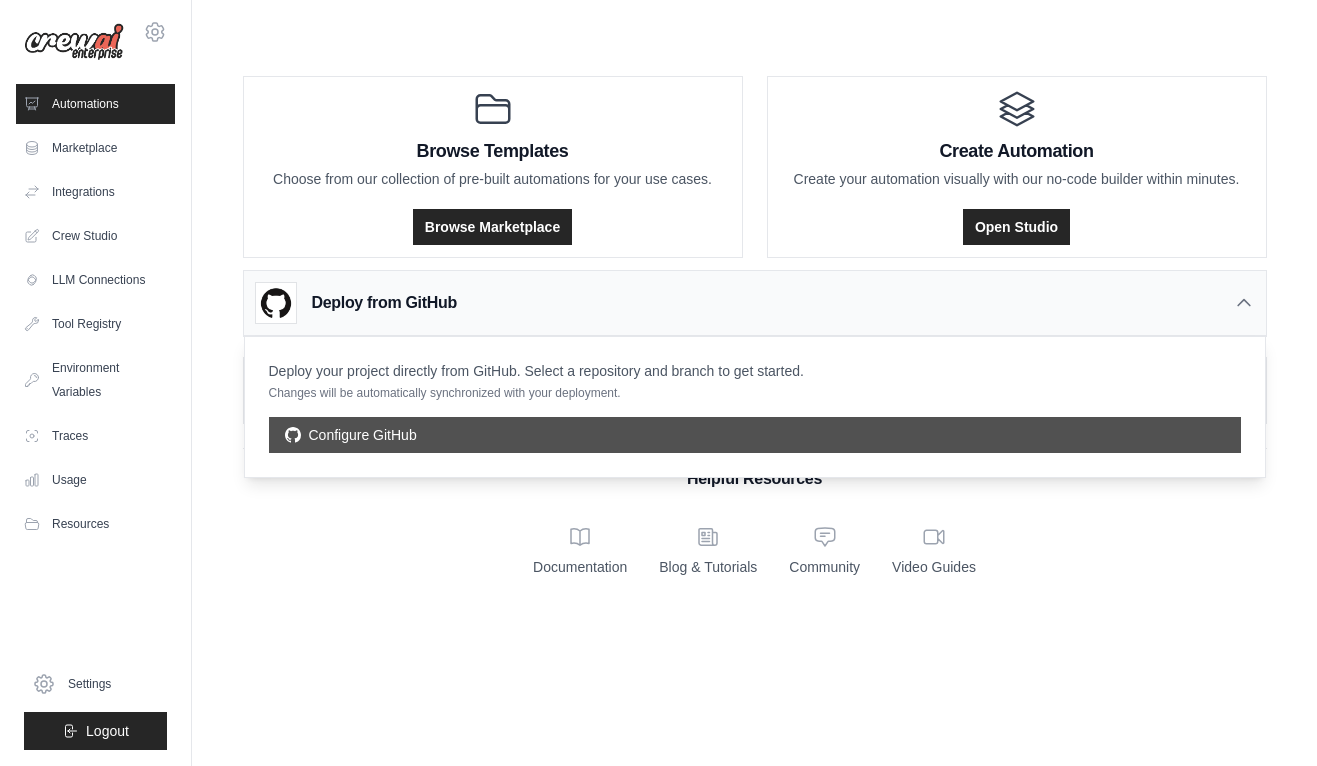 click on "Configure GitHub" at bounding box center [755, 435] 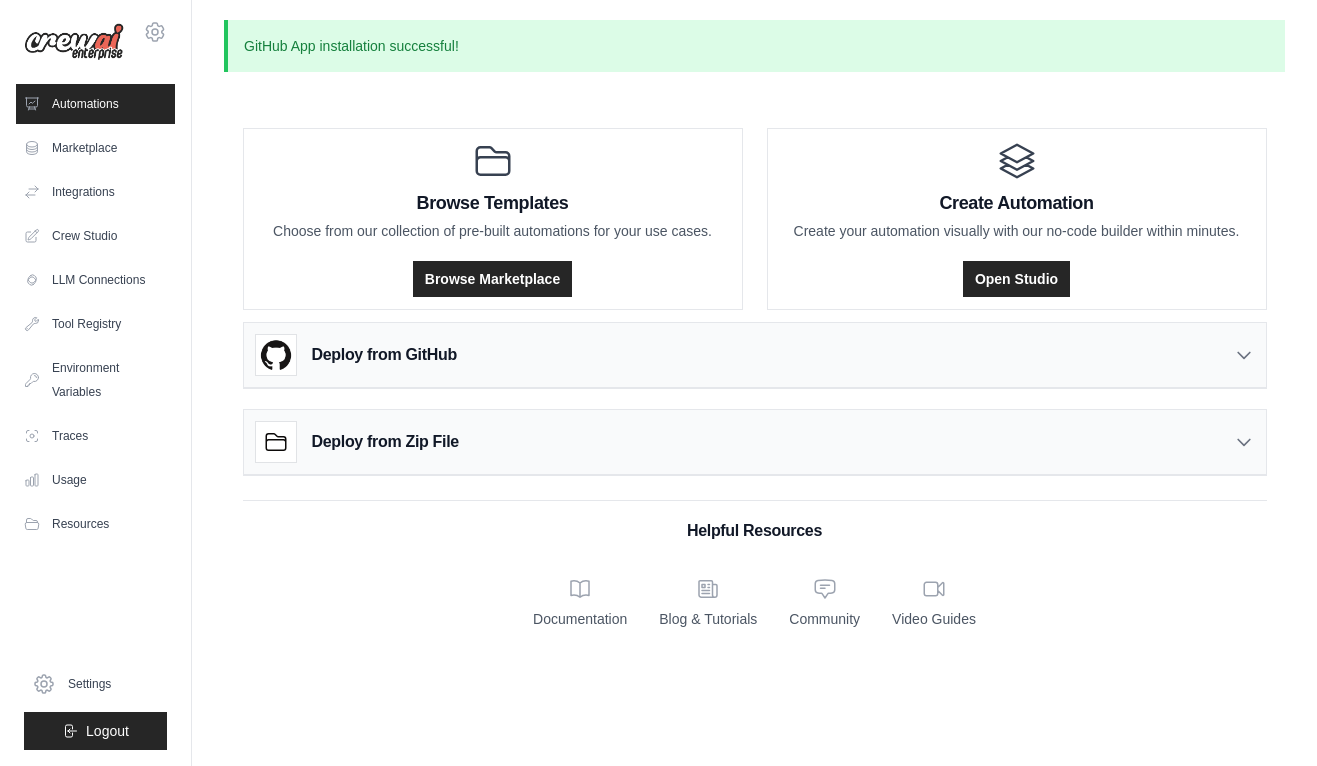 scroll, scrollTop: 0, scrollLeft: 0, axis: both 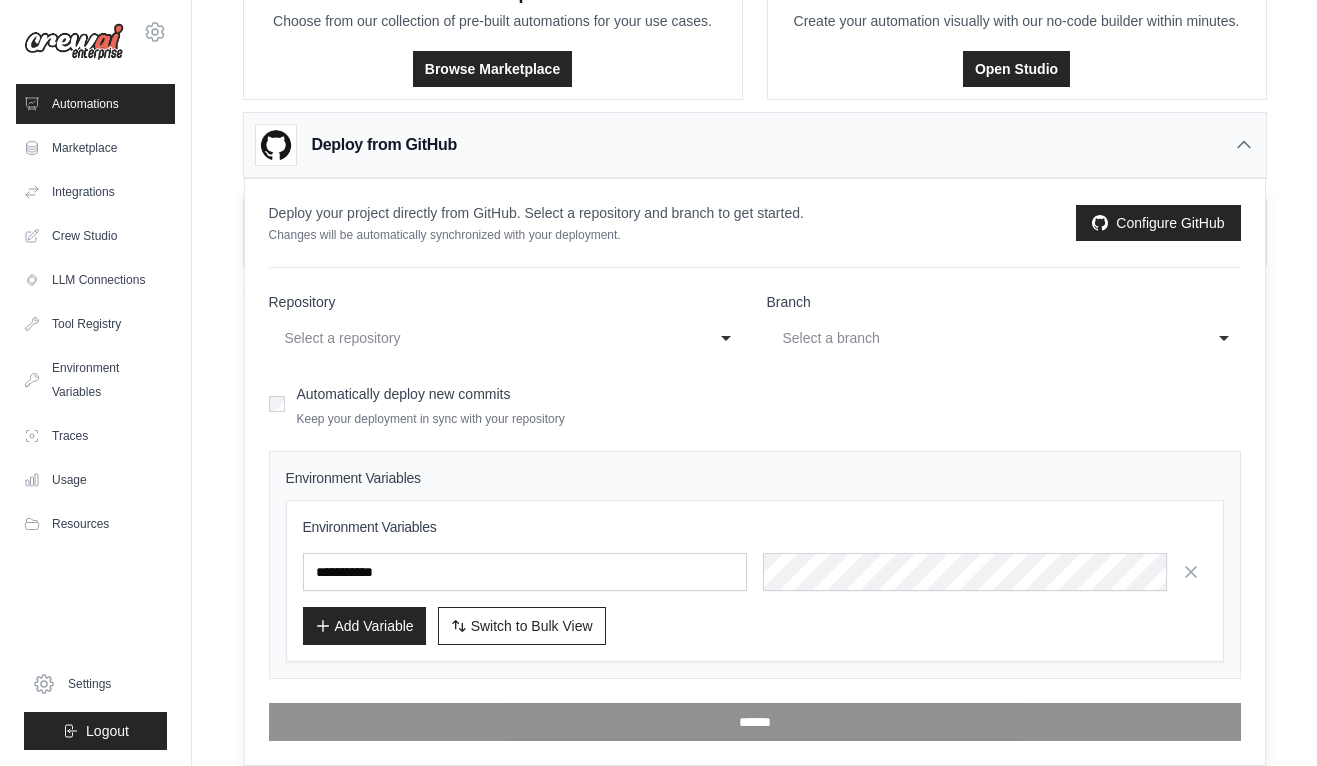 click on "Select a repository" at bounding box center (486, 338) 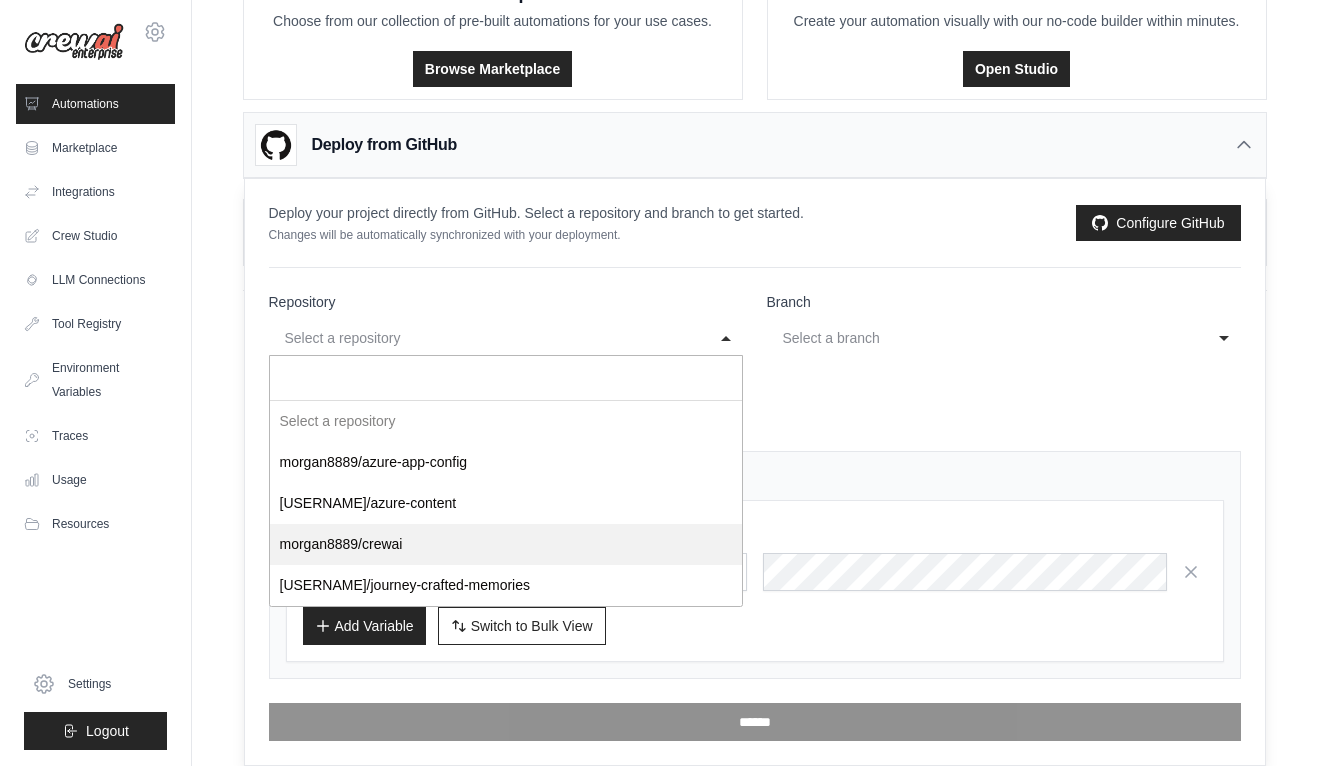 select on "**********" 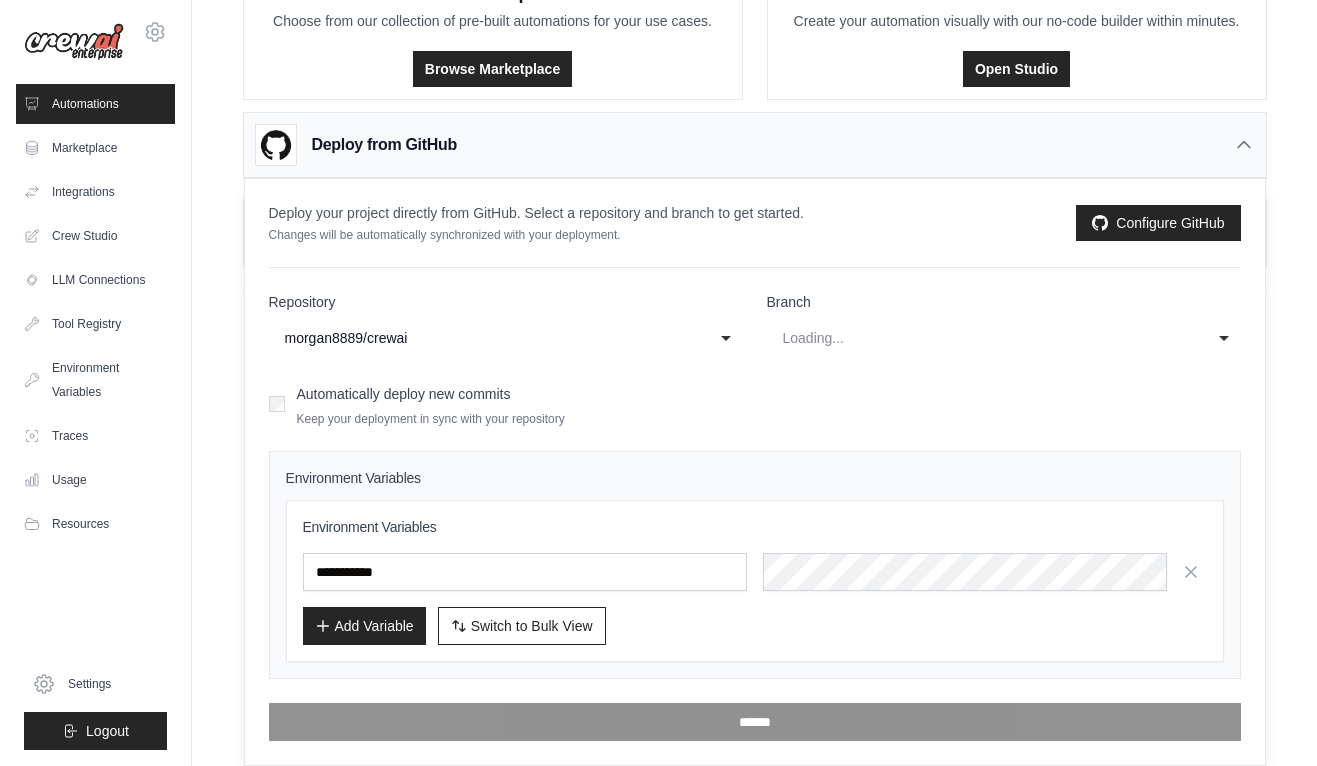select on "****" 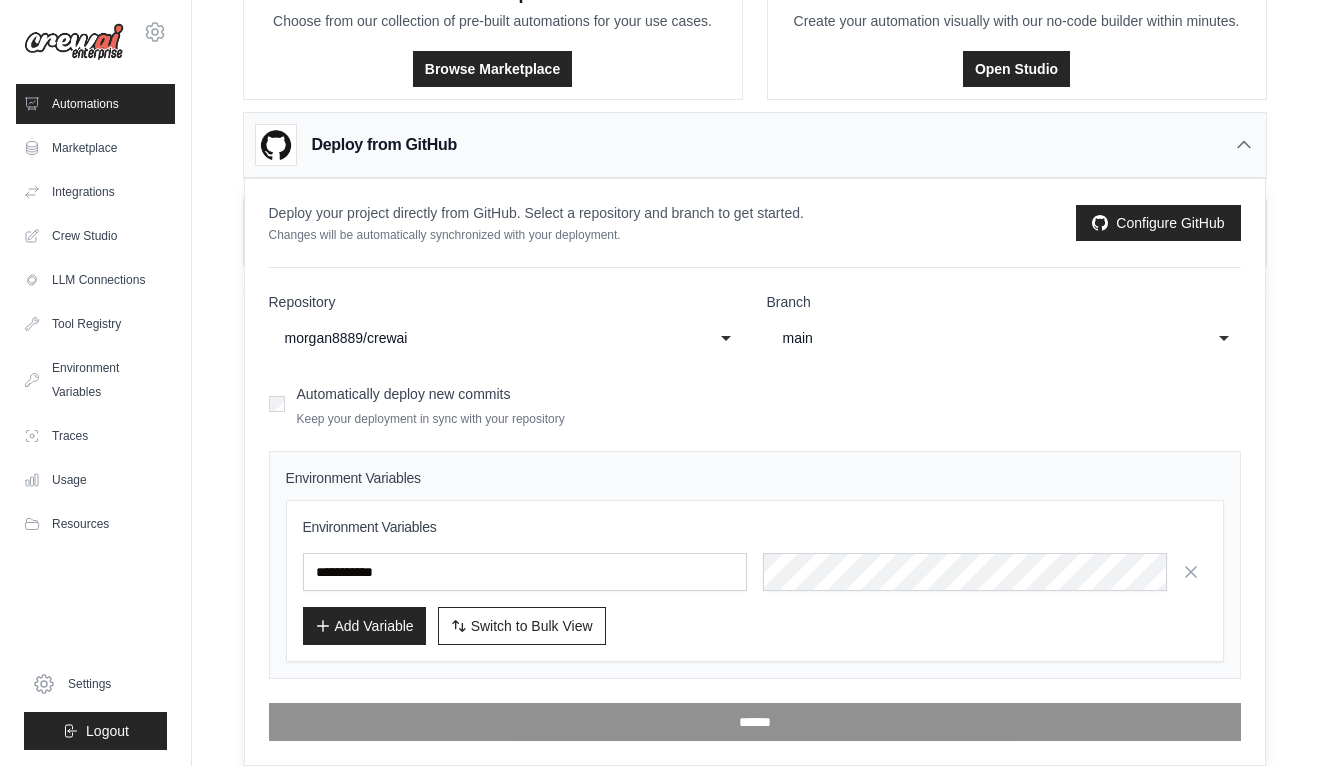 click on "main" 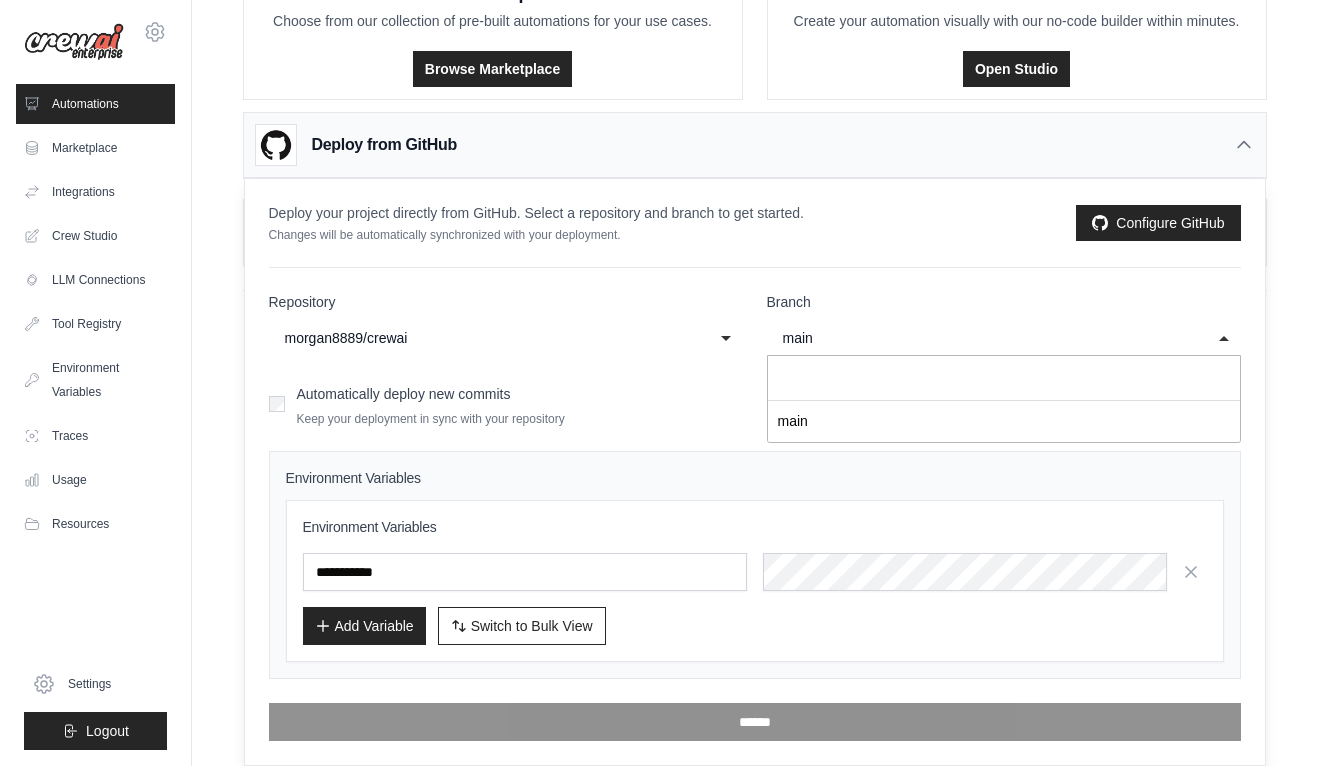 click on "morgan8889/crewai" at bounding box center [492, 338] 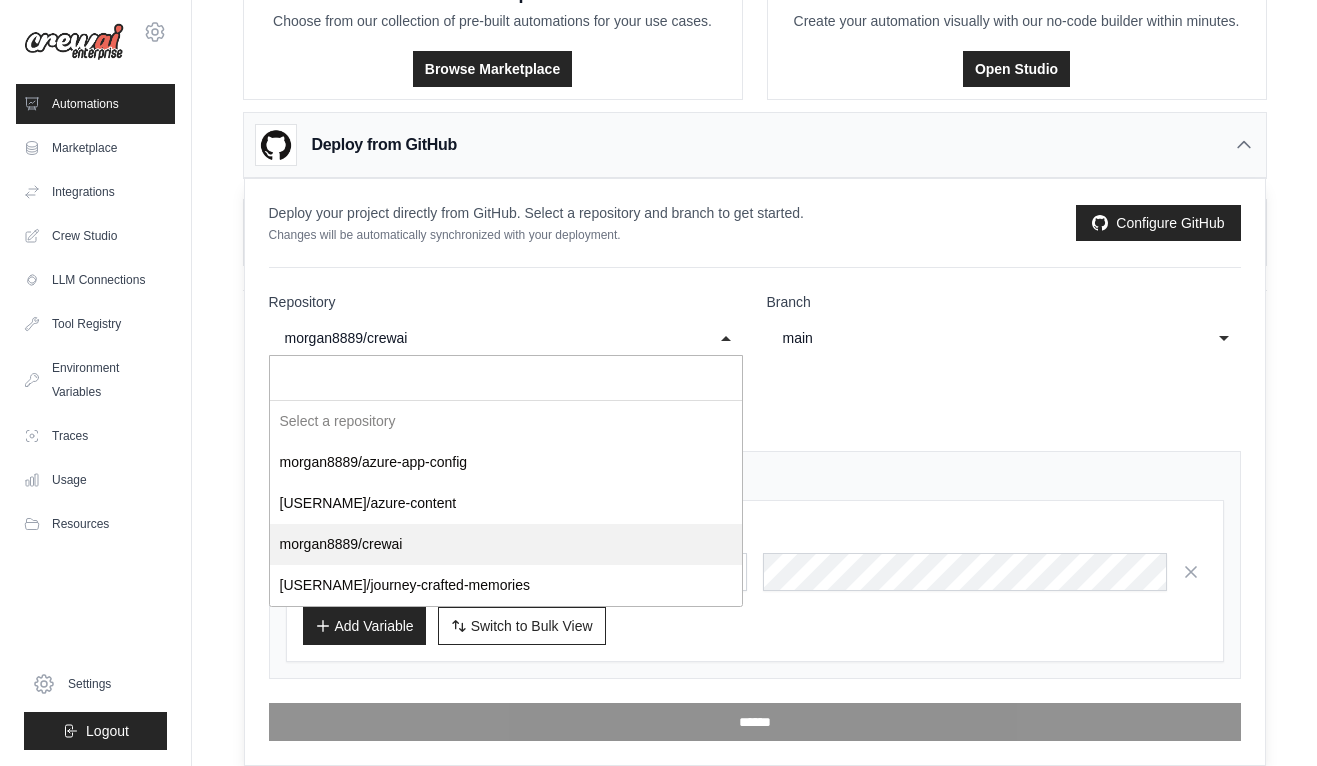 click on "Repository
[REPO_NAME]
[REPO_NAME]
[REPO_NAME]
[REPO_NAME]
[REPO_NAME] [USERNAME]/crewai Select a repository [USERNAME]/azure-app-config [USERNAME]/azure-content [USERNAME]/crewai [USERNAME]/journey-crafted-memories
Branch
[BRANCH_NAME] [BRANCH_NAME]
Automatically deploy new commits
Keep your deployment in sync with your repository
Environment Variables
Environment Variables" at bounding box center (755, 504) 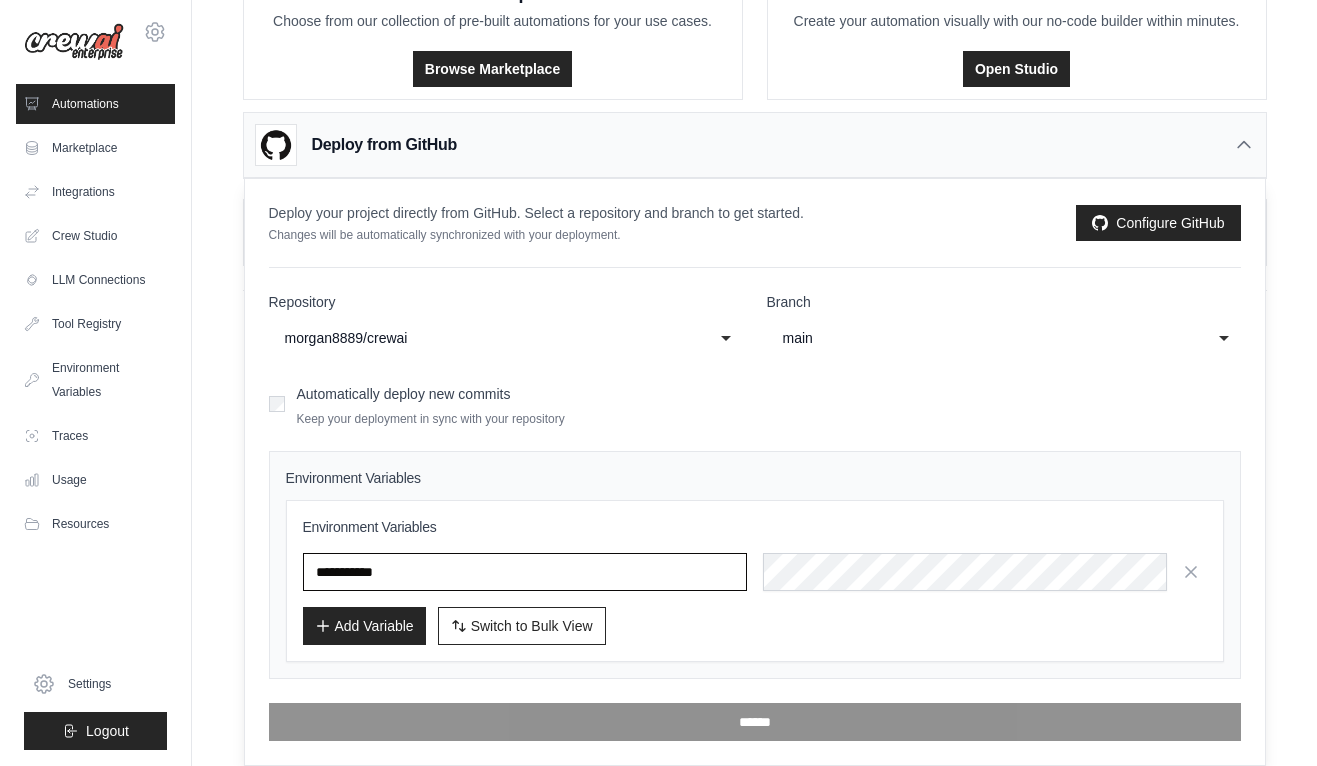 click at bounding box center (525, 572) 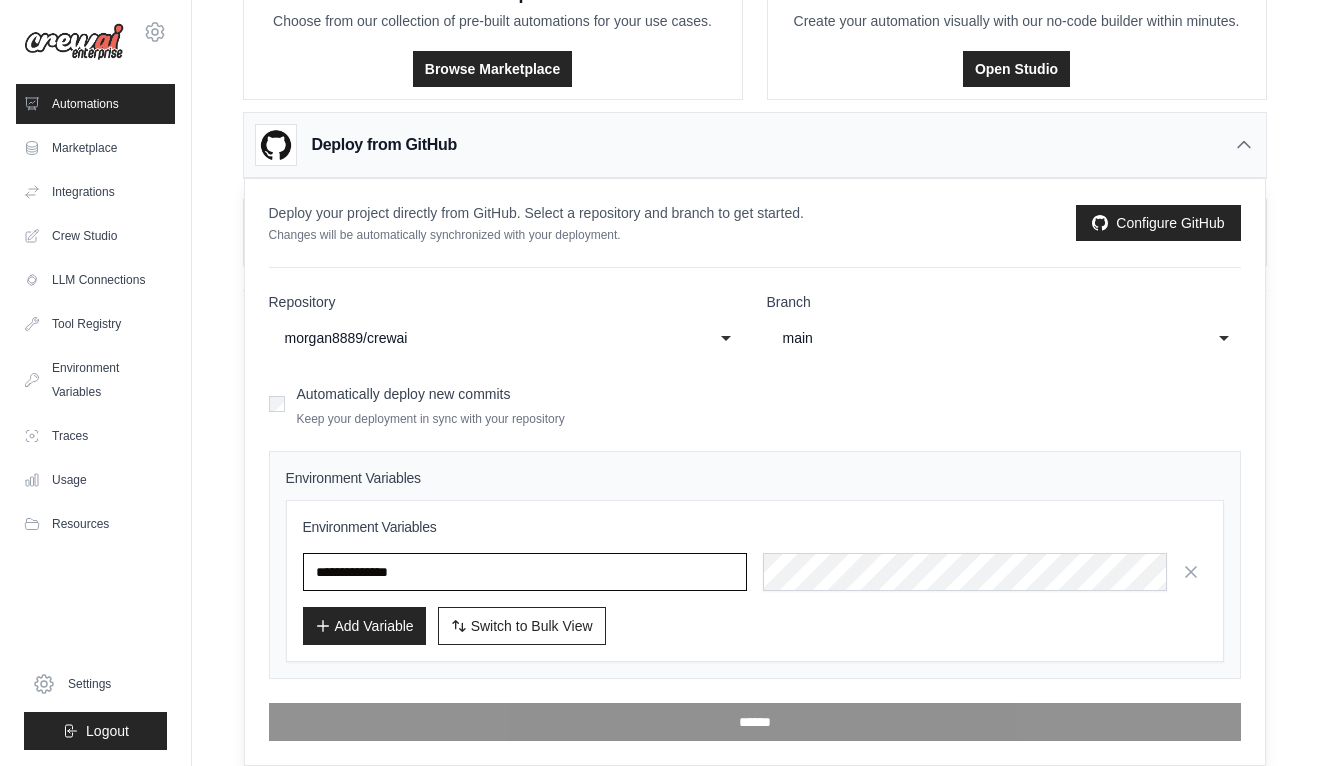 type on "**********" 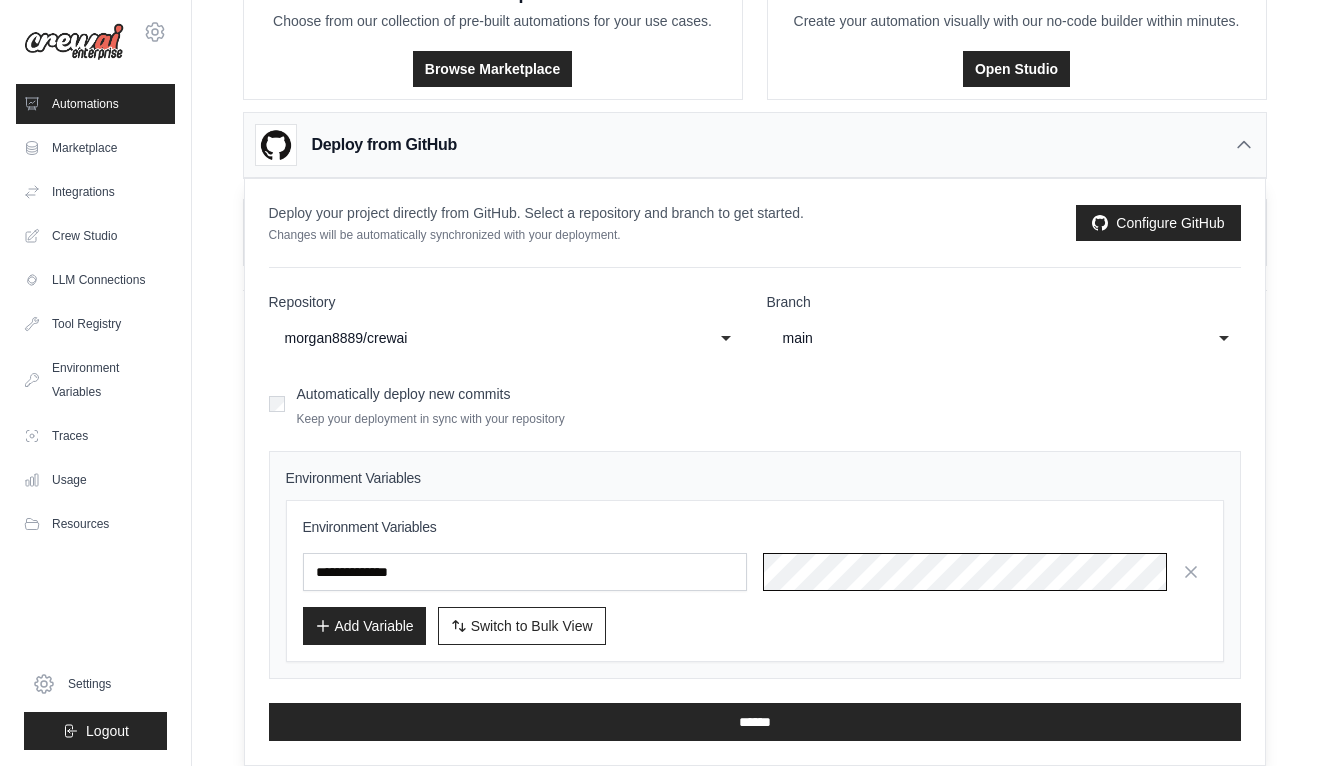 scroll, scrollTop: 0, scrollLeft: 1004, axis: horizontal 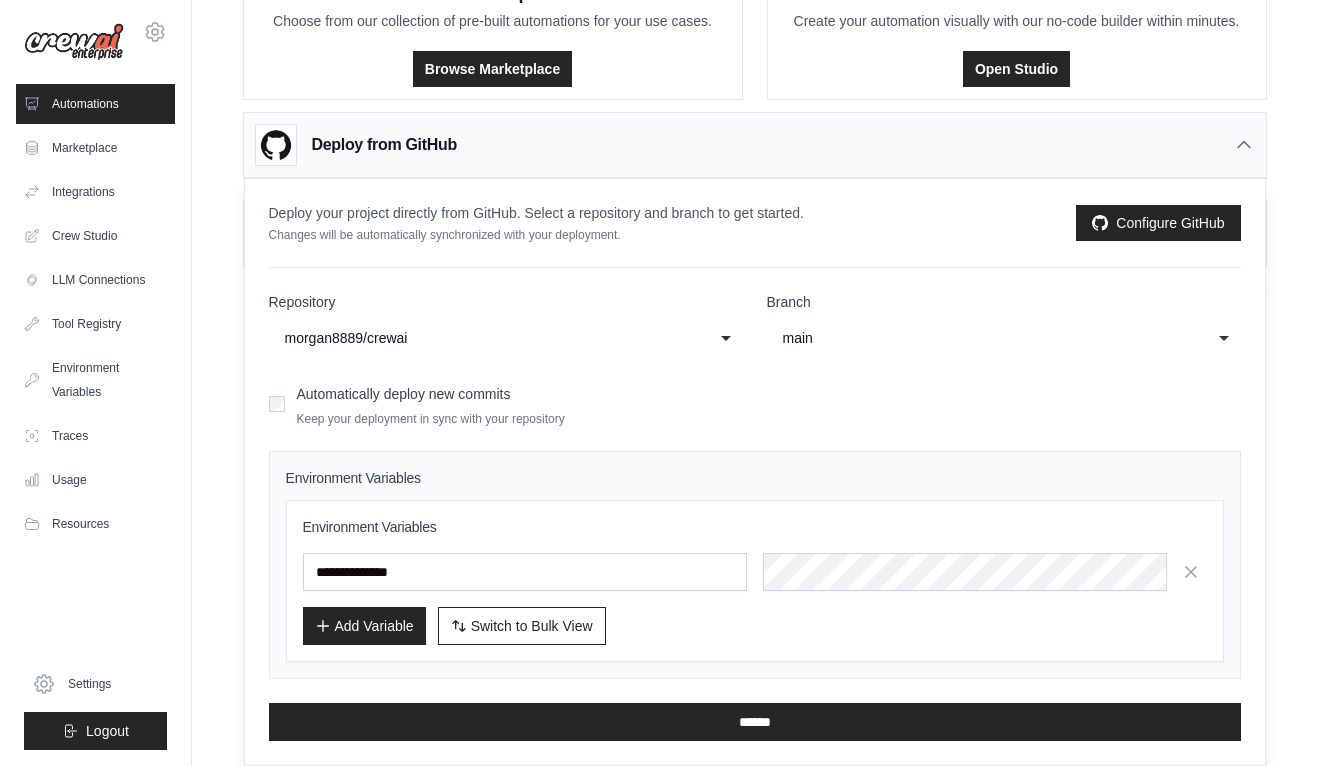 click on "Add Variable" at bounding box center [364, 626] 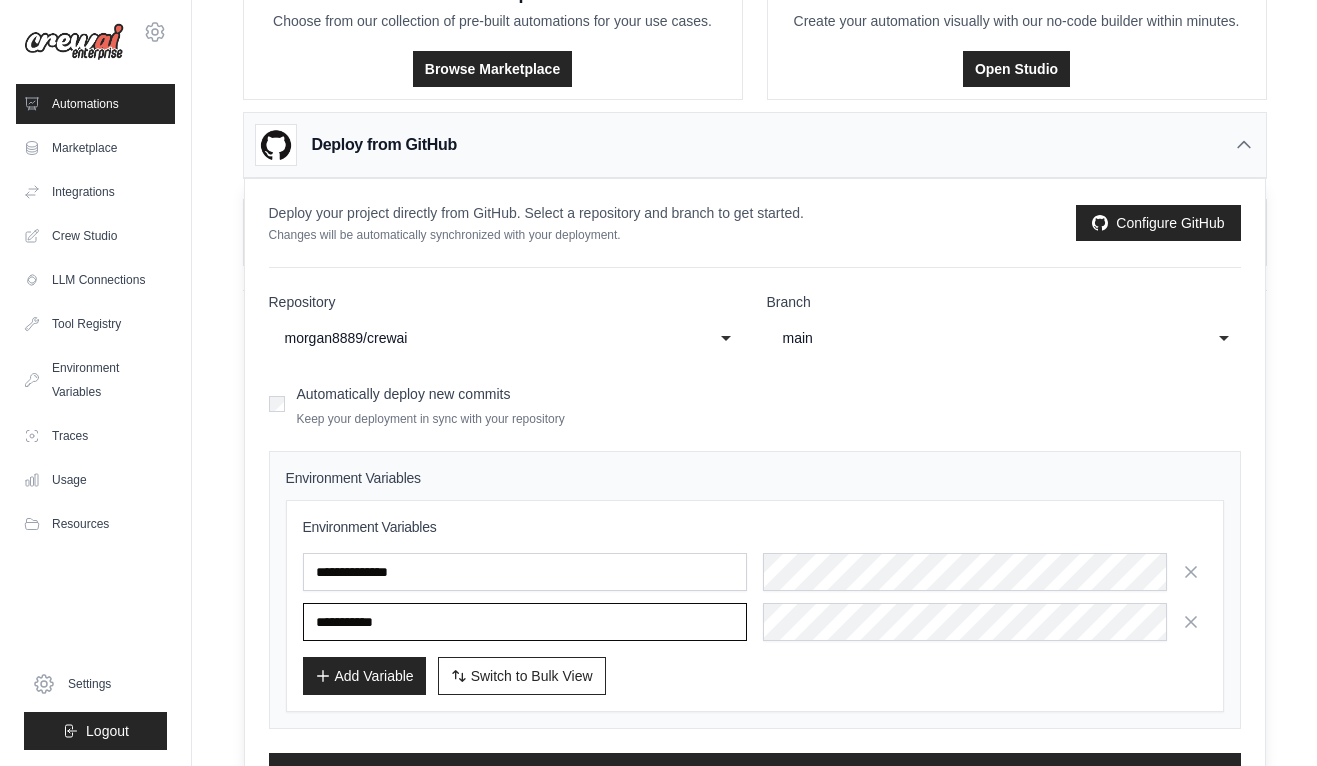 click at bounding box center [525, 622] 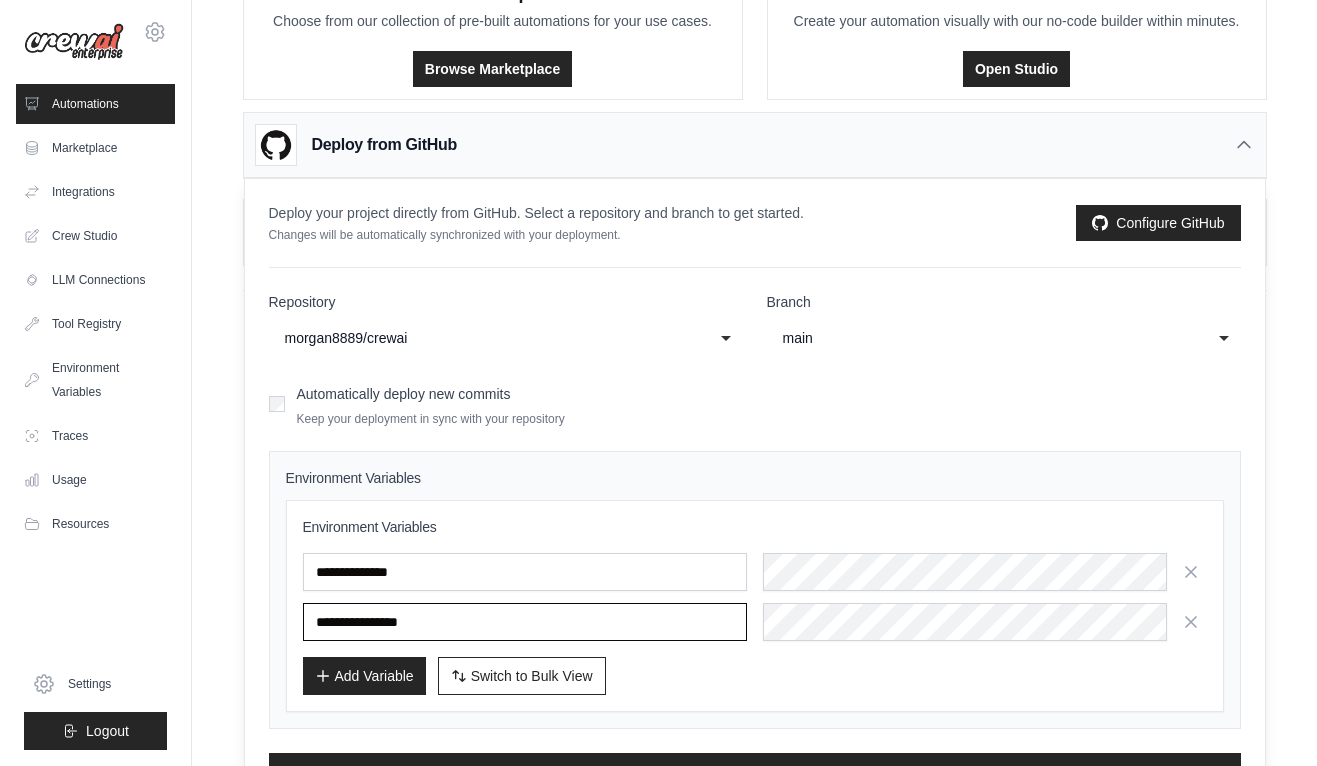 type on "**********" 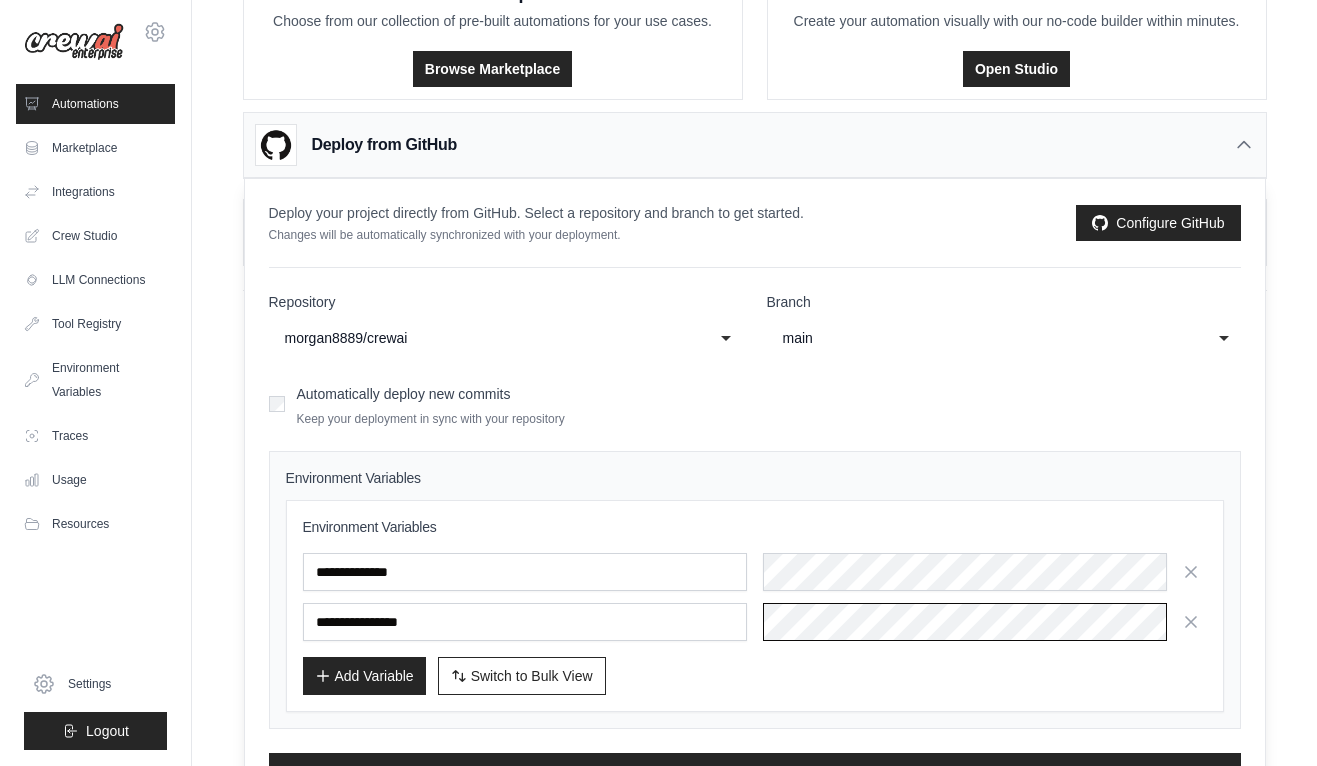 scroll, scrollTop: 0, scrollLeft: 68, axis: horizontal 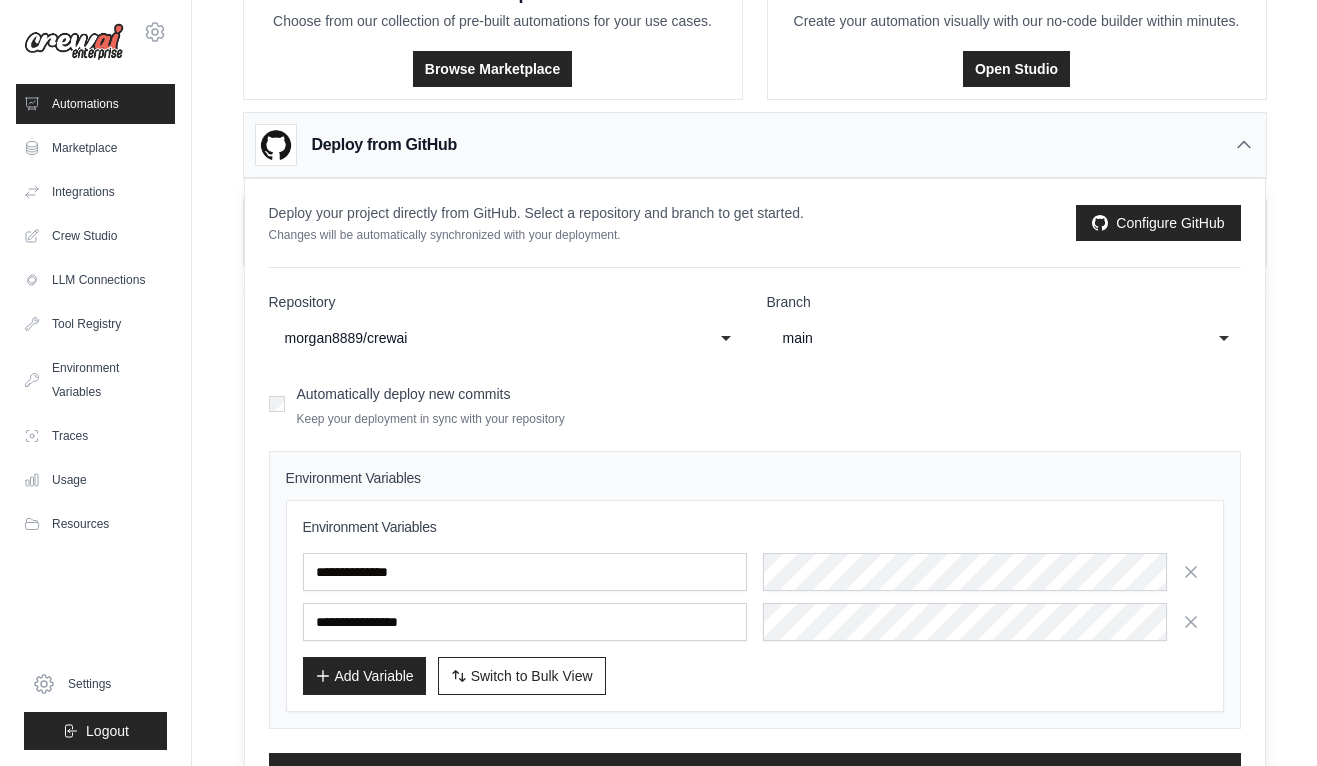 click on "Add Variable" at bounding box center [364, 676] 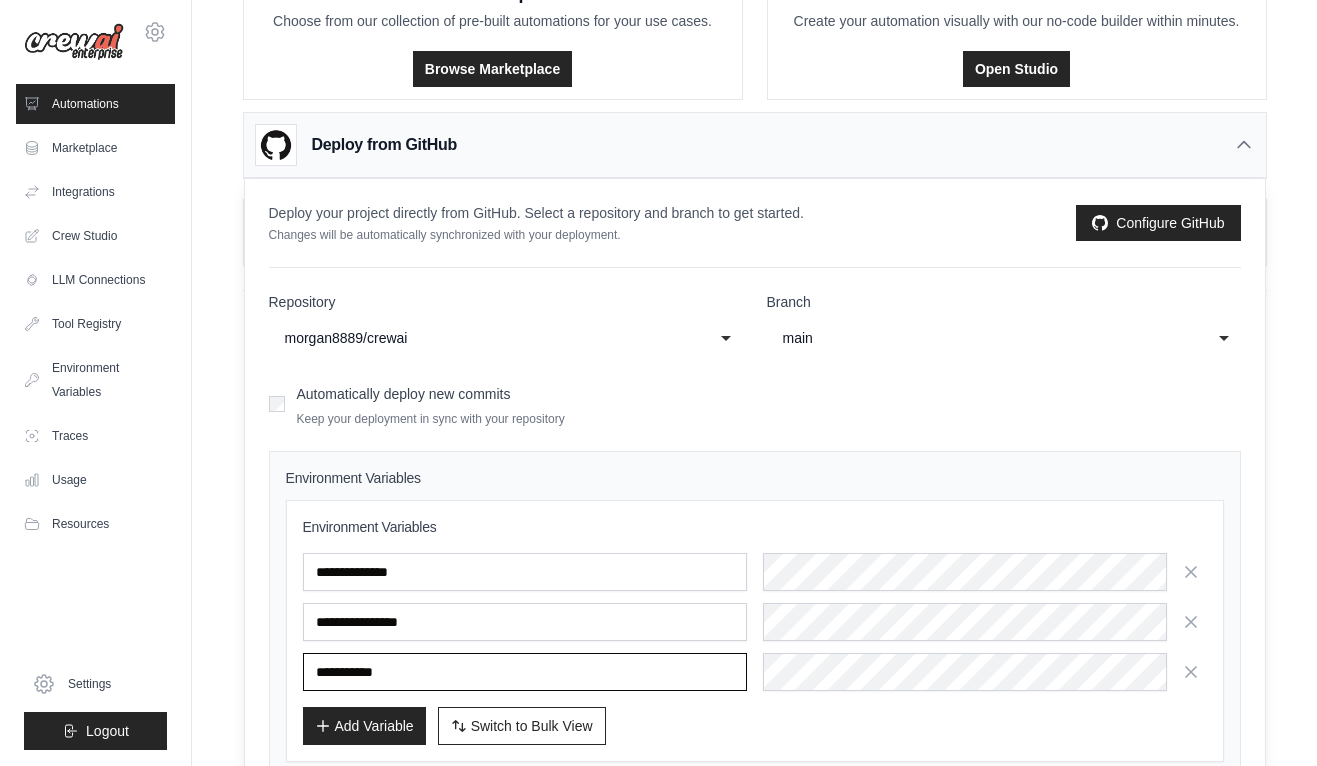 click at bounding box center [525, 672] 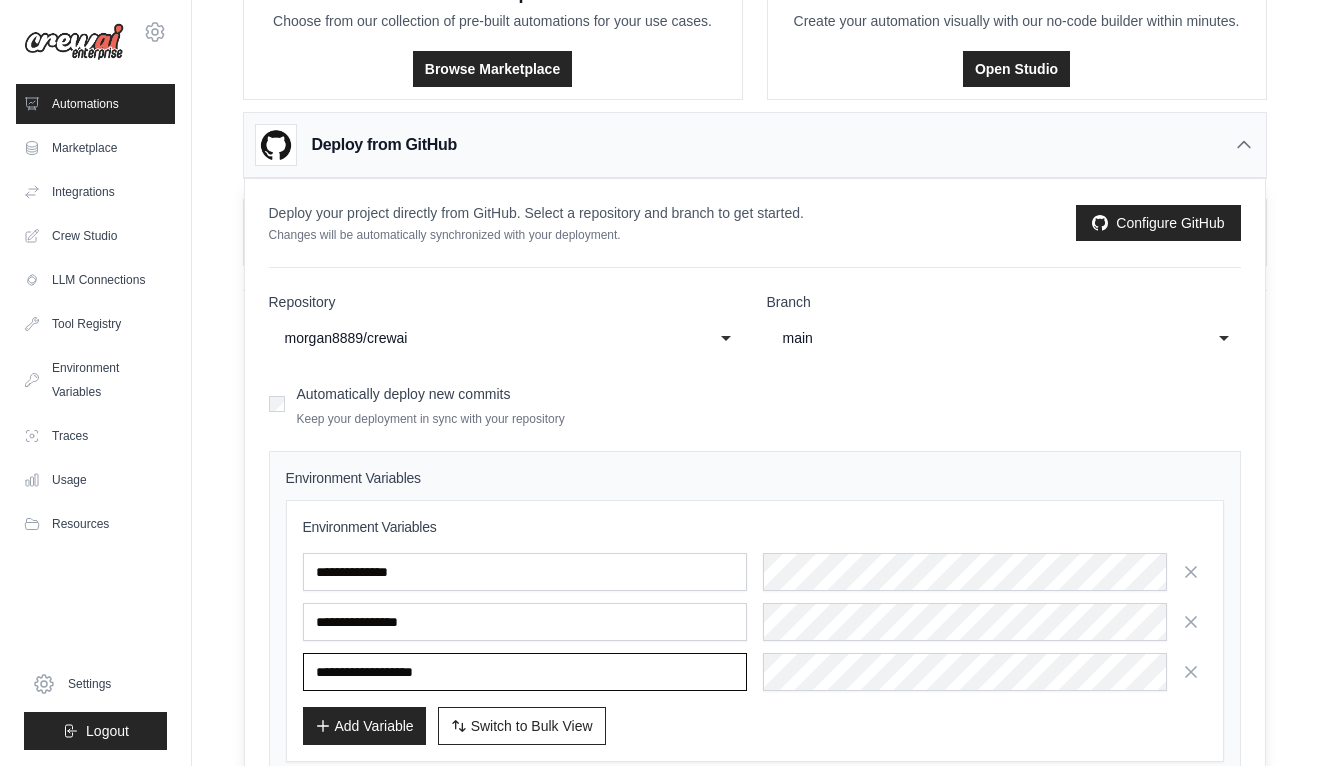 type on "**********" 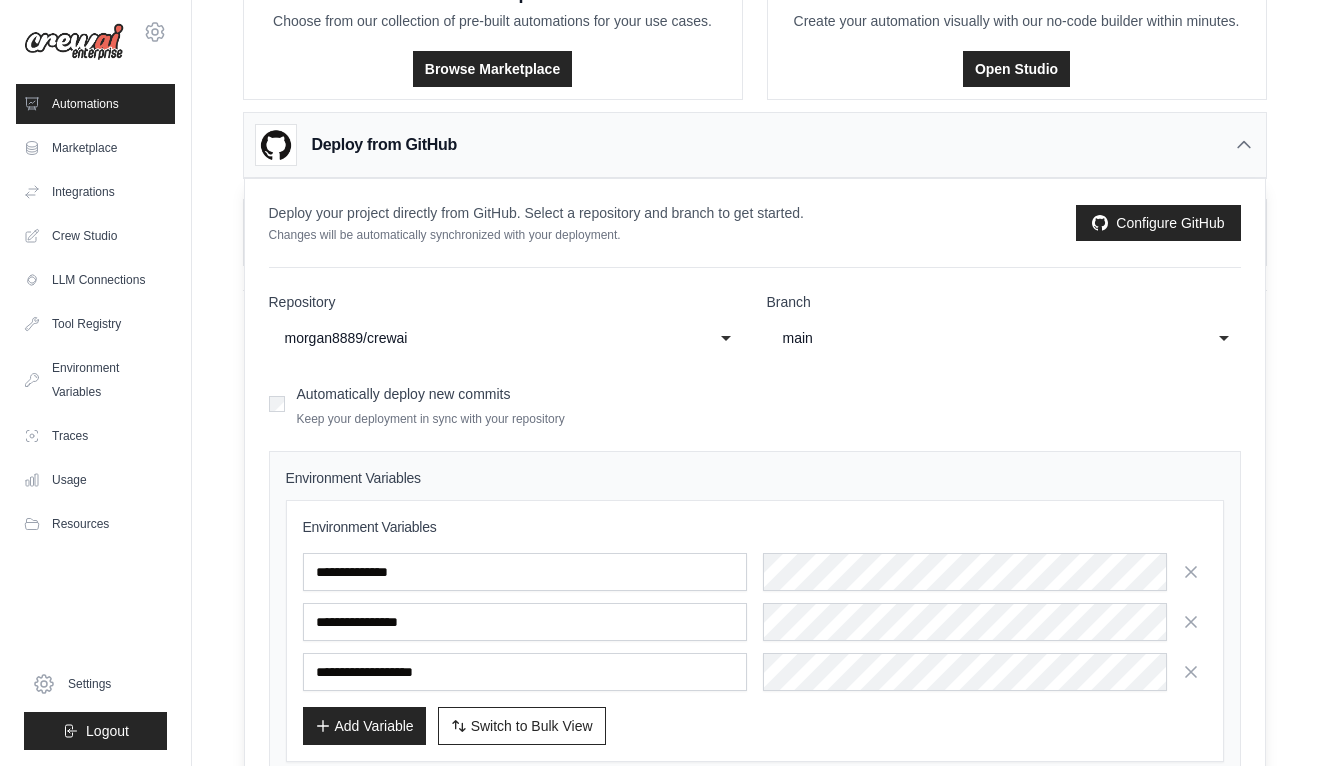 click on "Add Variable" at bounding box center [364, 726] 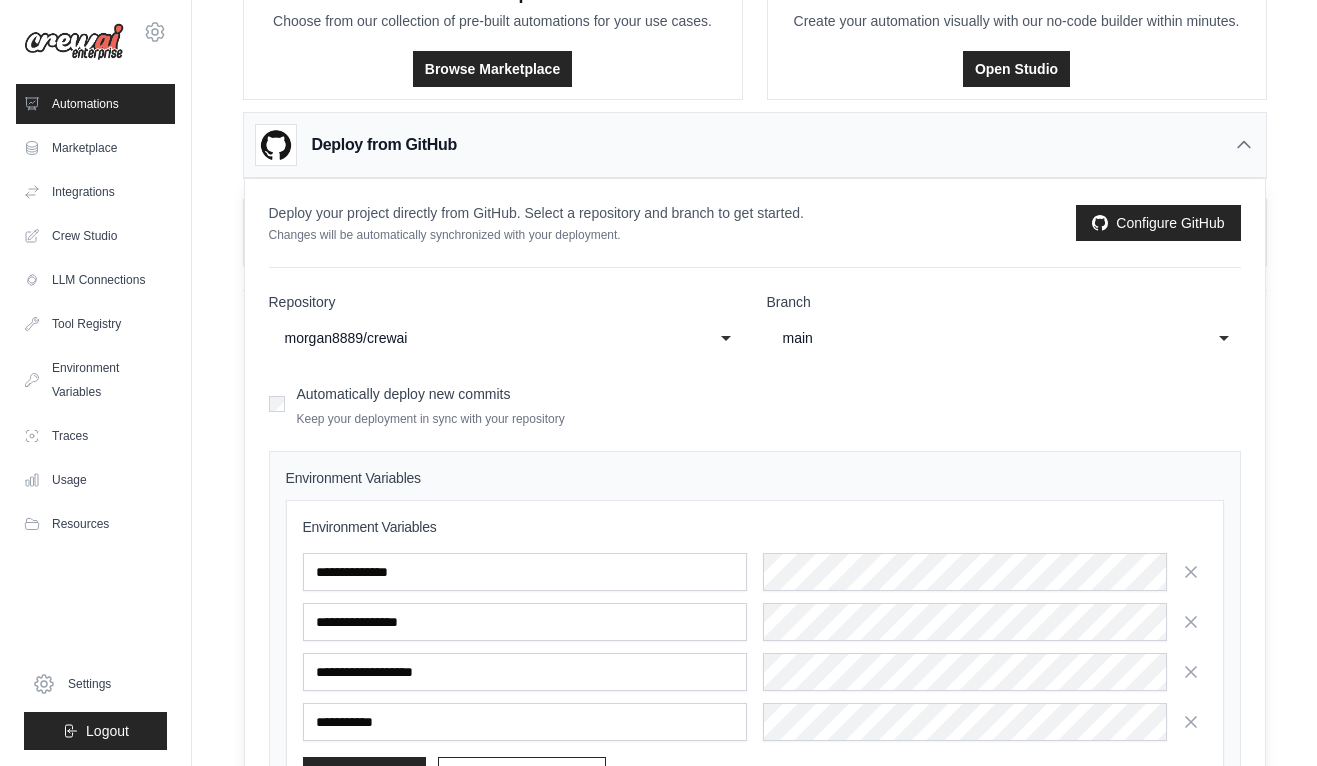 click at bounding box center (525, 722) 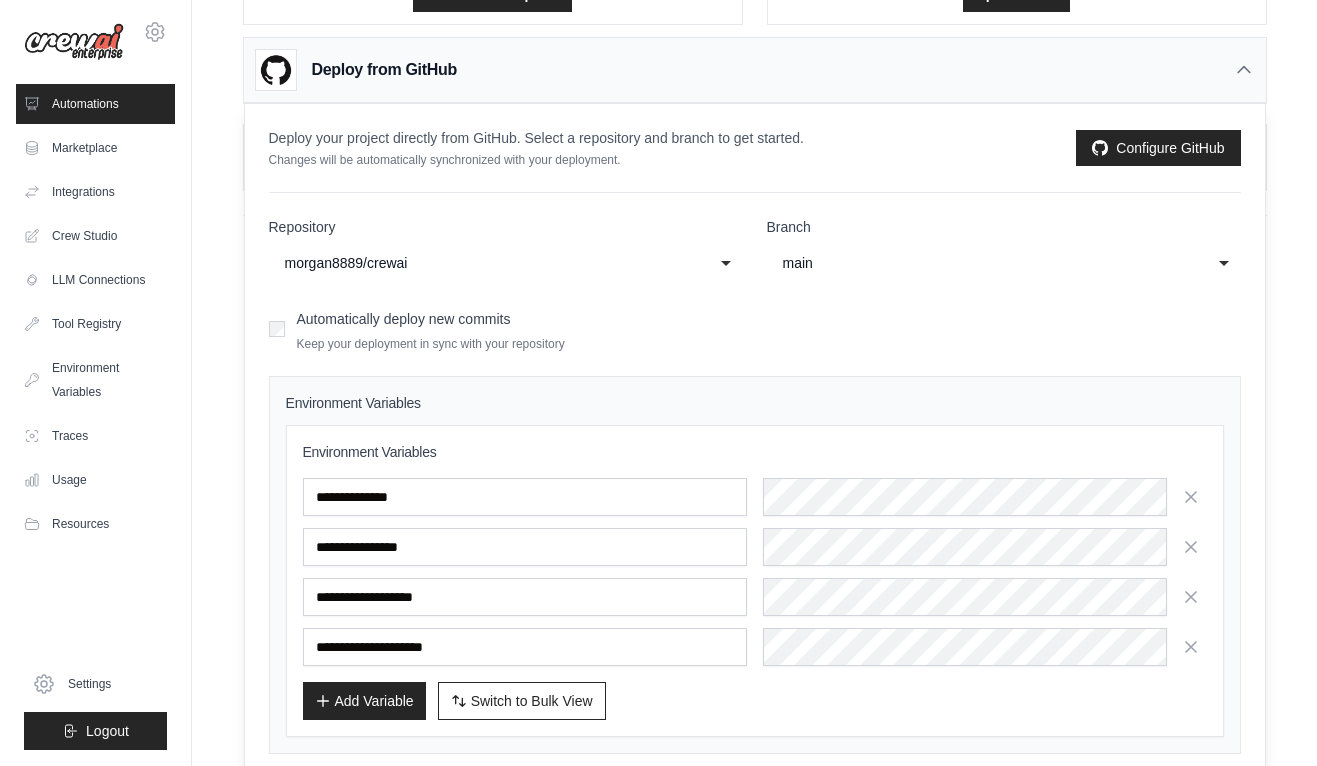 scroll, scrollTop: 306, scrollLeft: 0, axis: vertical 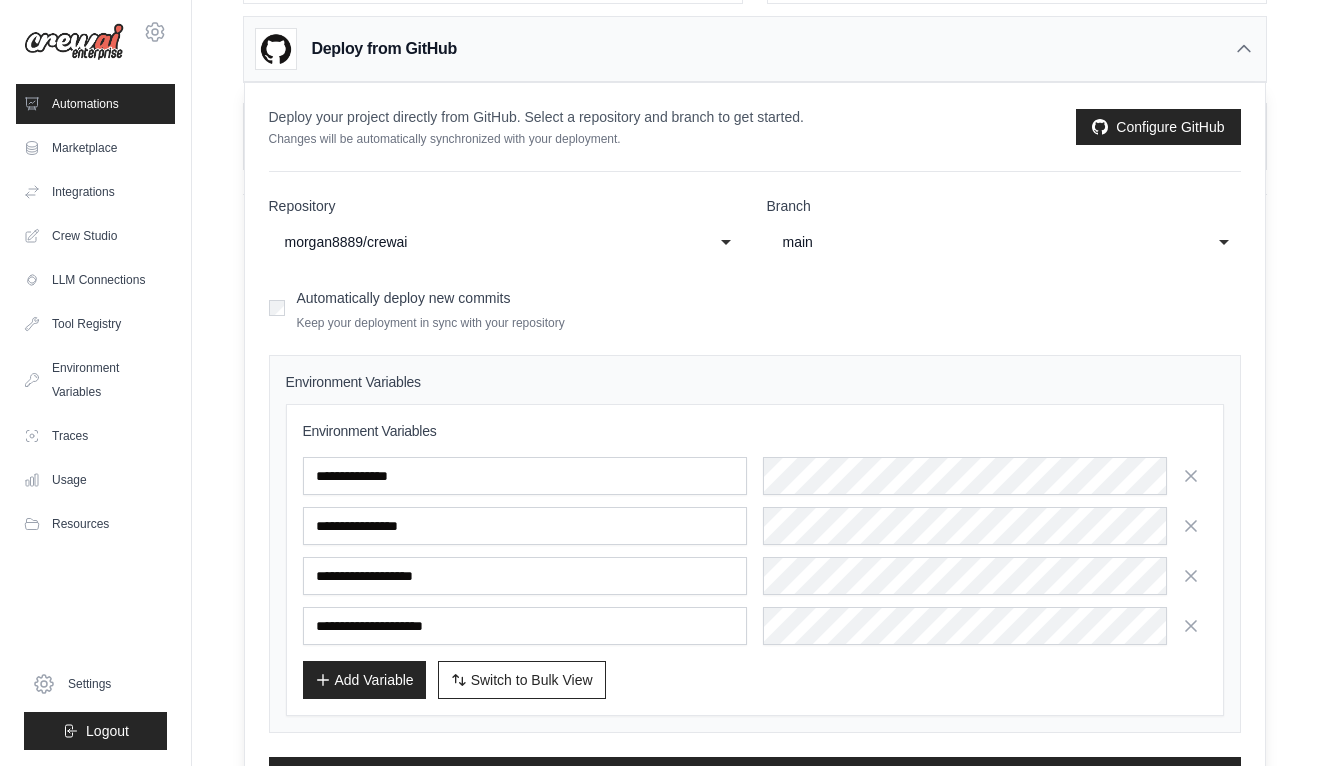 type on "**********" 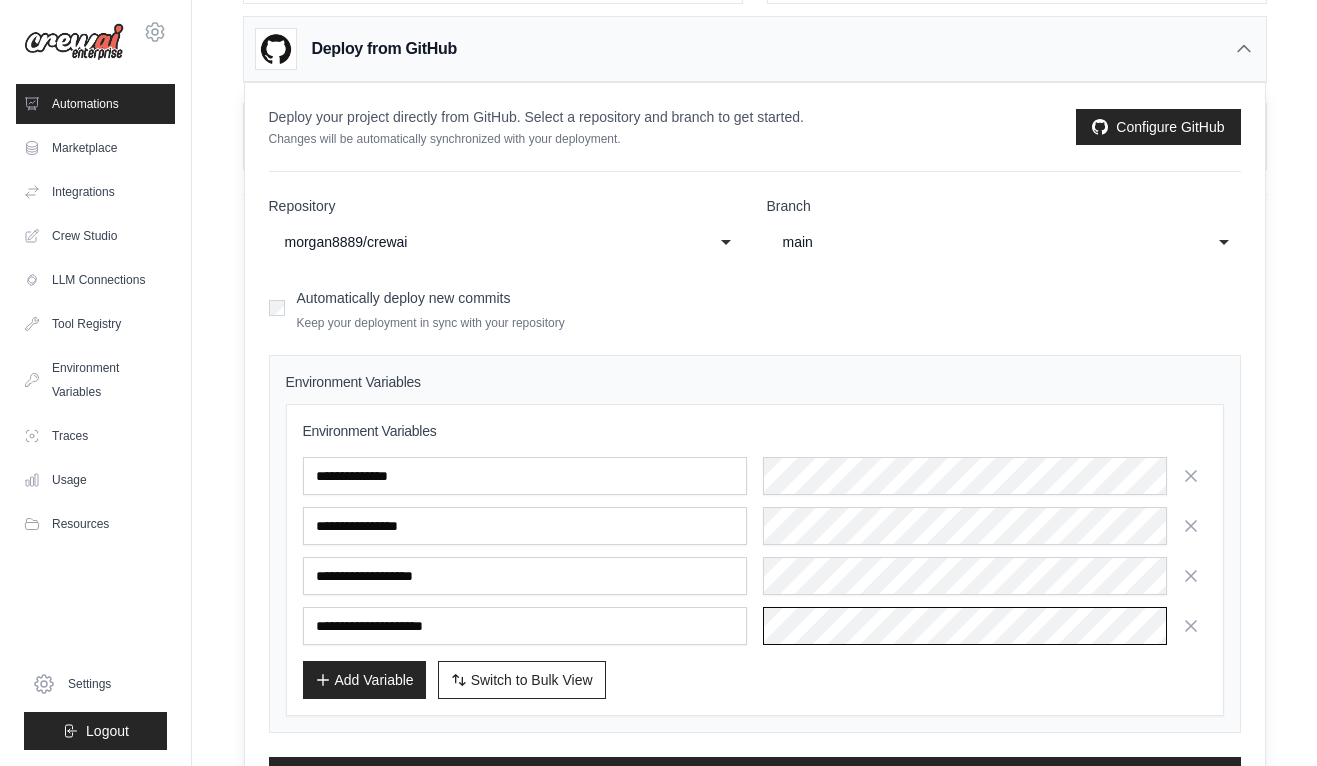 scroll, scrollTop: 0, scrollLeft: 313, axis: horizontal 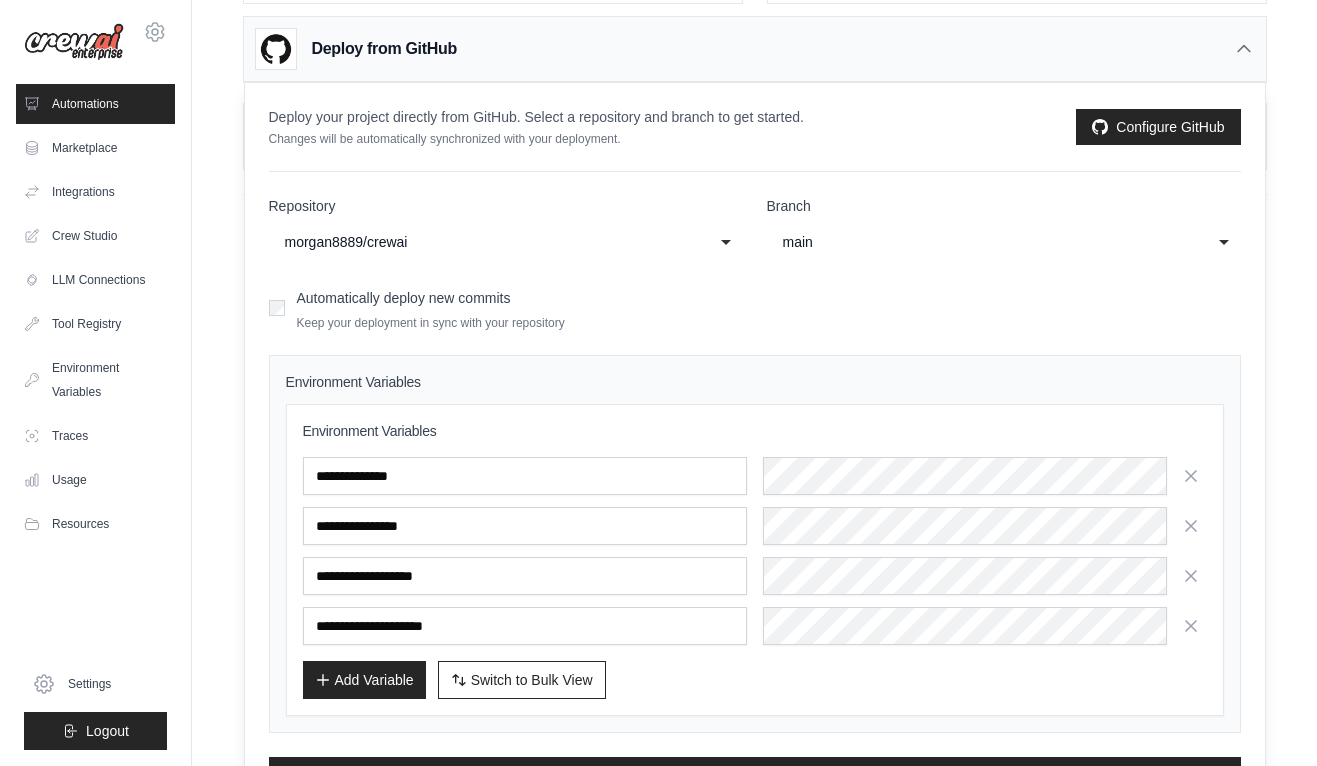 click on "Add Variable" at bounding box center (364, 680) 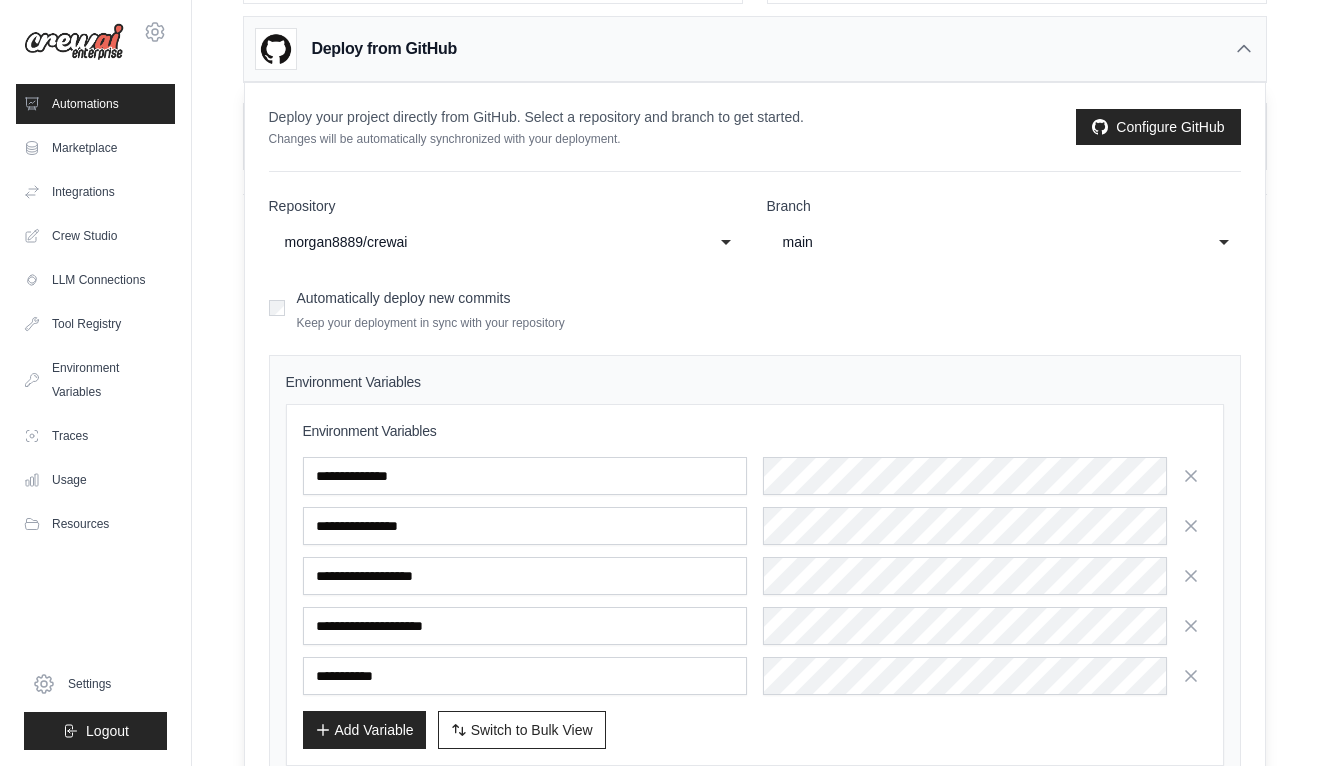 click at bounding box center (525, 676) 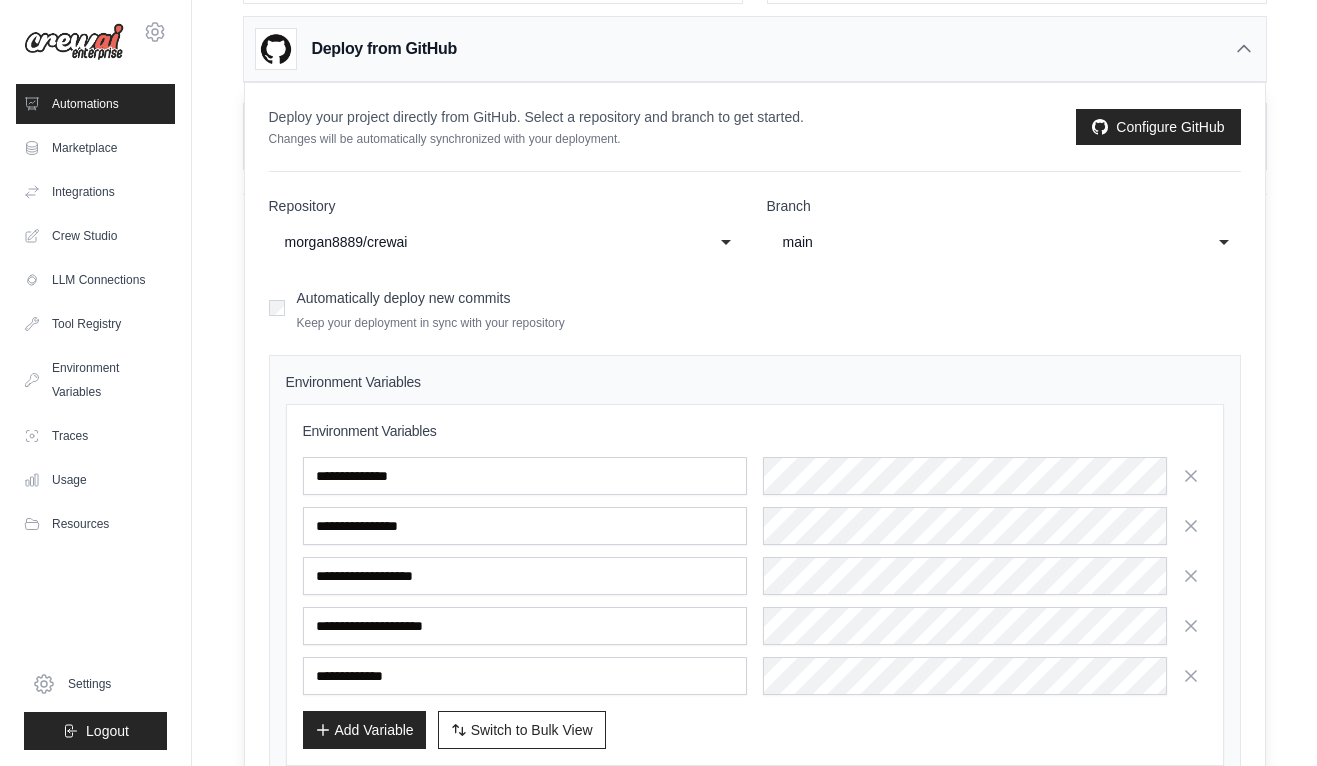 type on "**********" 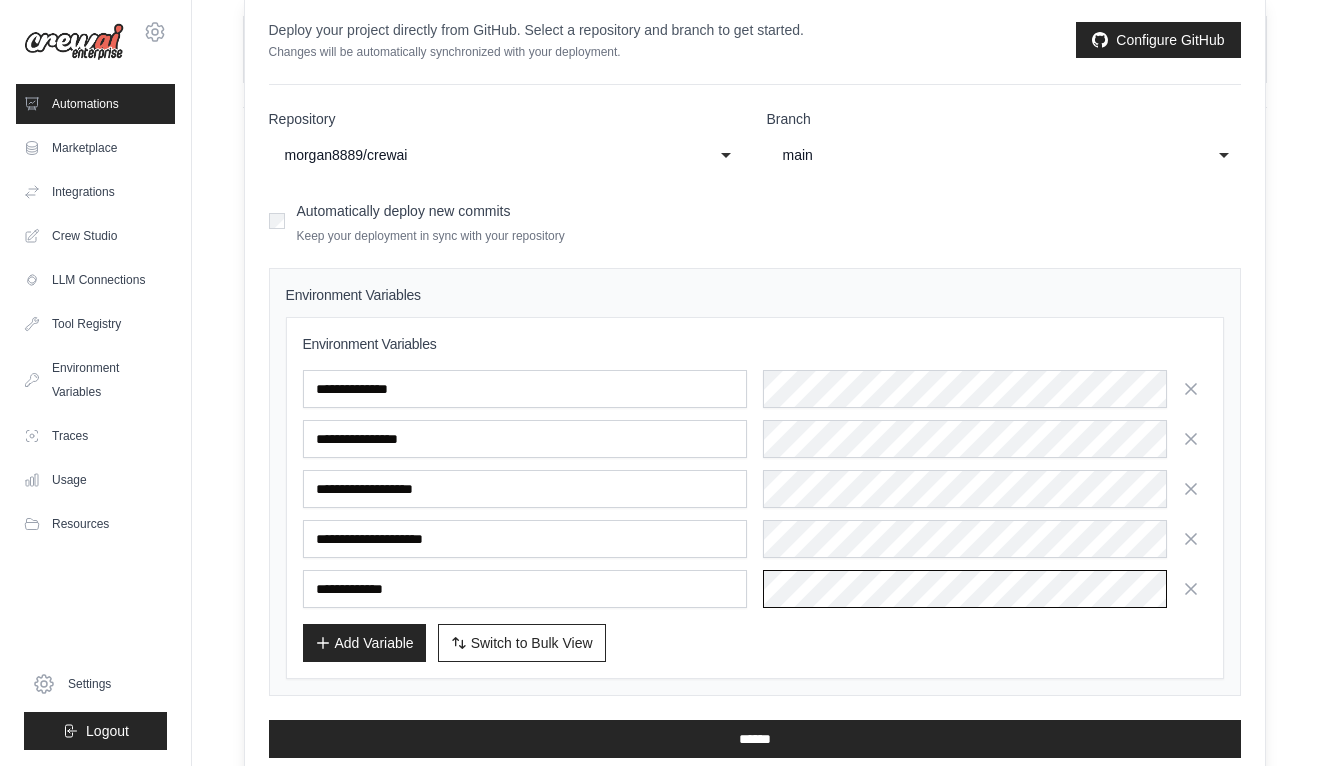 scroll, scrollTop: 410, scrollLeft: 0, axis: vertical 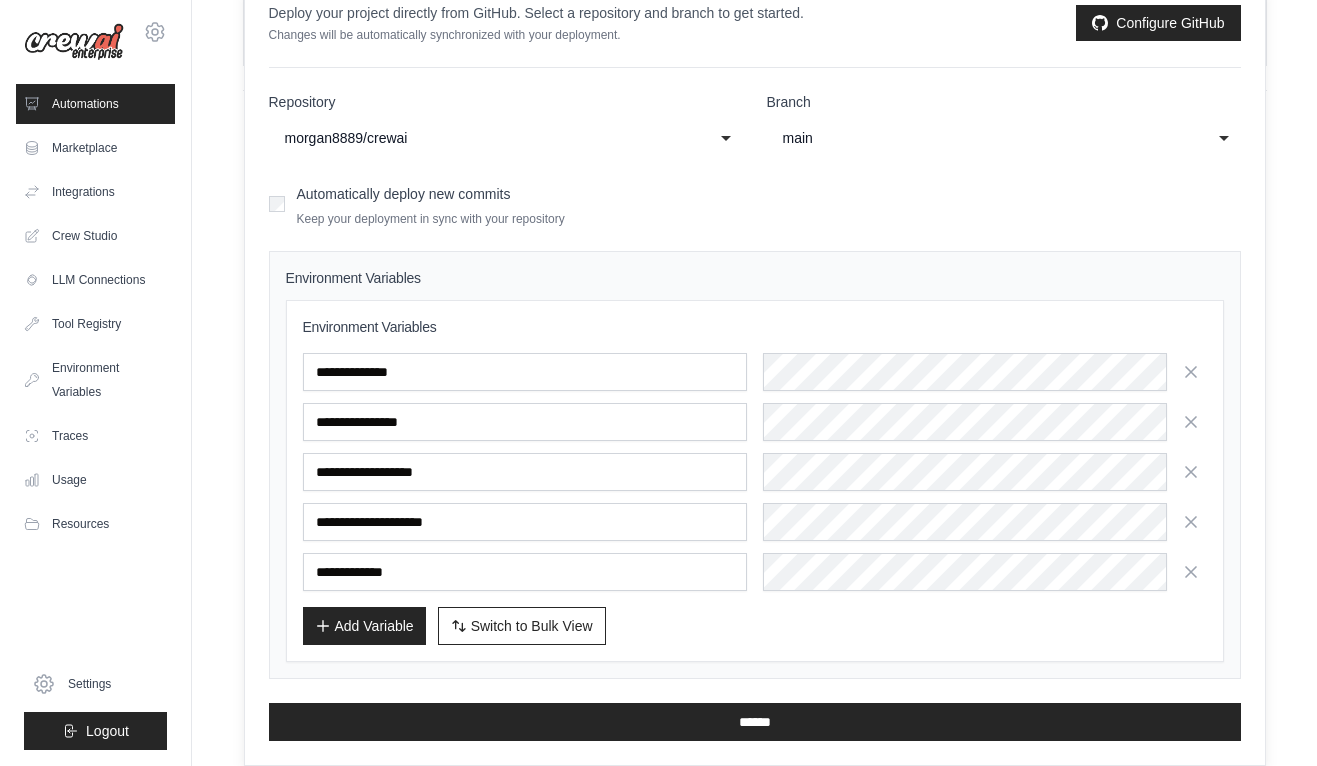 click on "Add Variable
Switch to Bulk View
Switch to Table View" at bounding box center (755, 626) 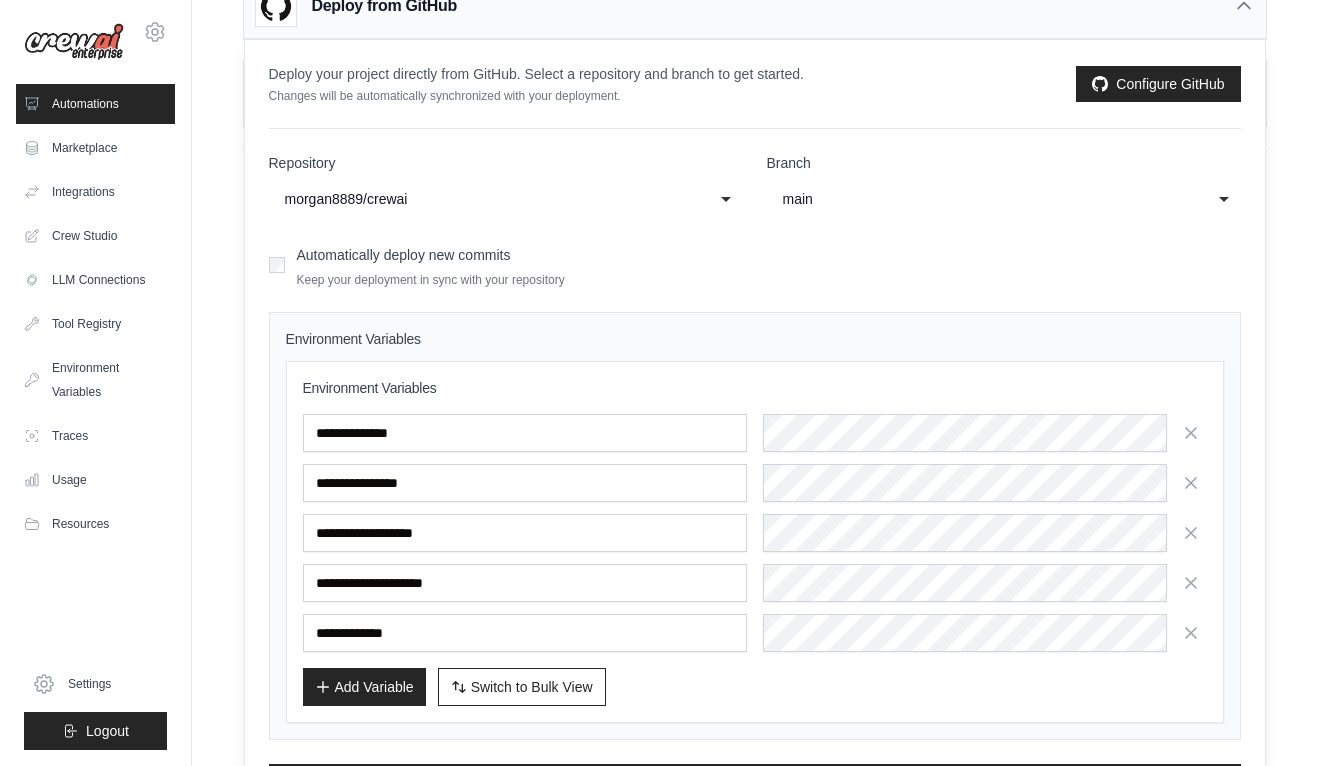 scroll, scrollTop: 410, scrollLeft: 0, axis: vertical 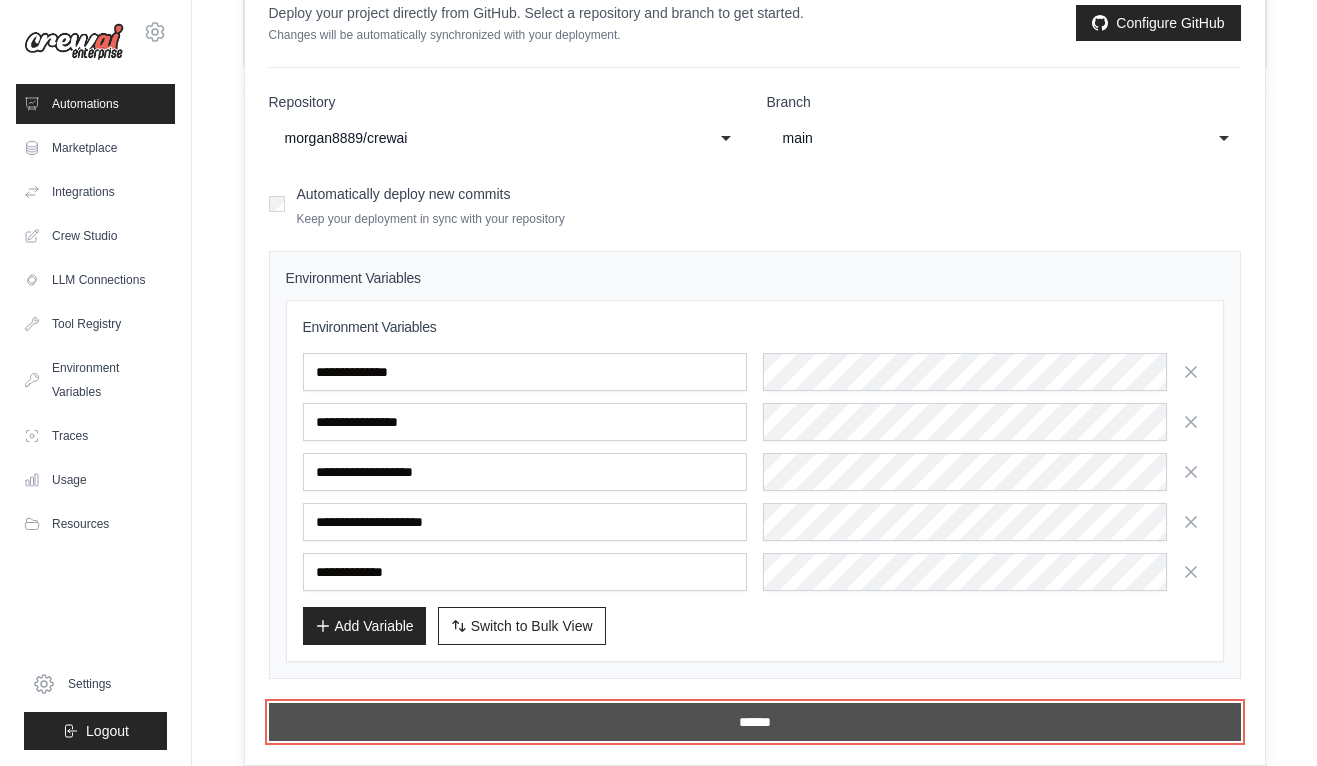 click on "******" at bounding box center [755, 722] 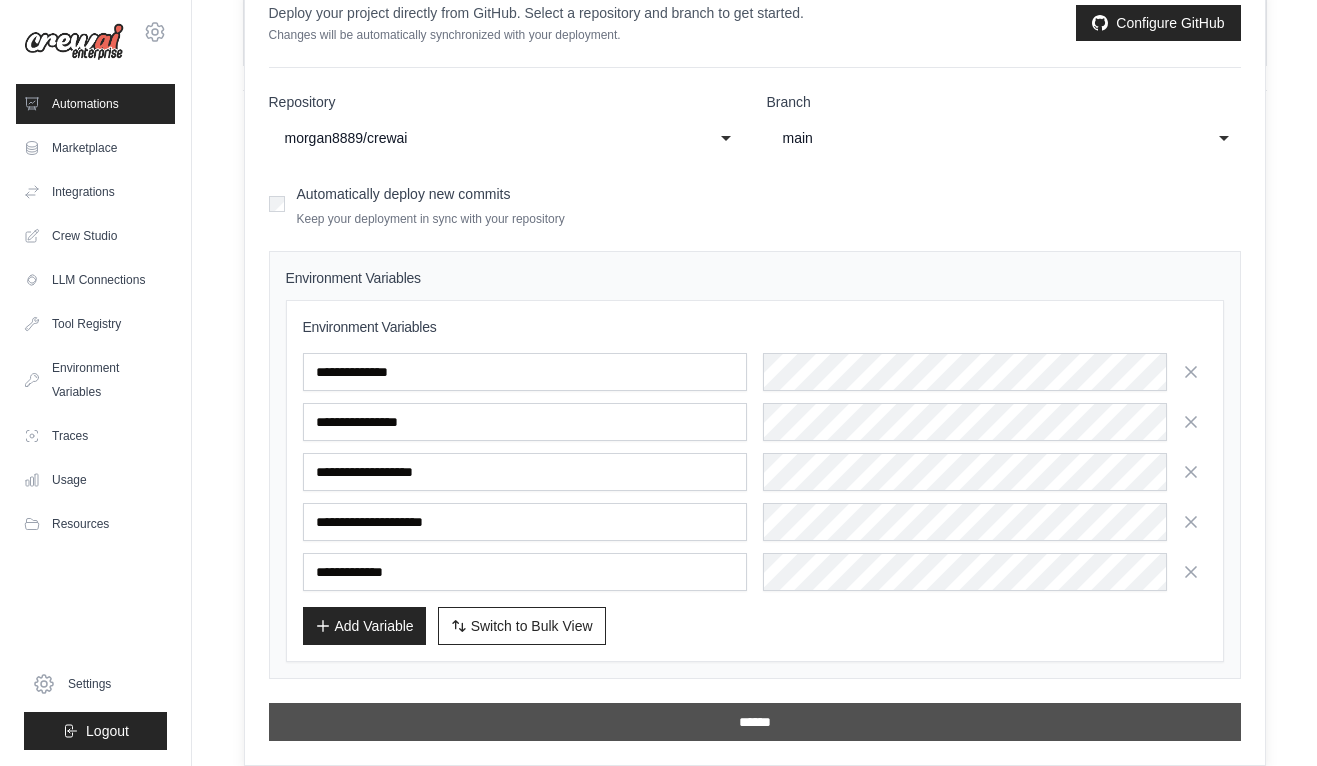 scroll, scrollTop: 0, scrollLeft: 0, axis: both 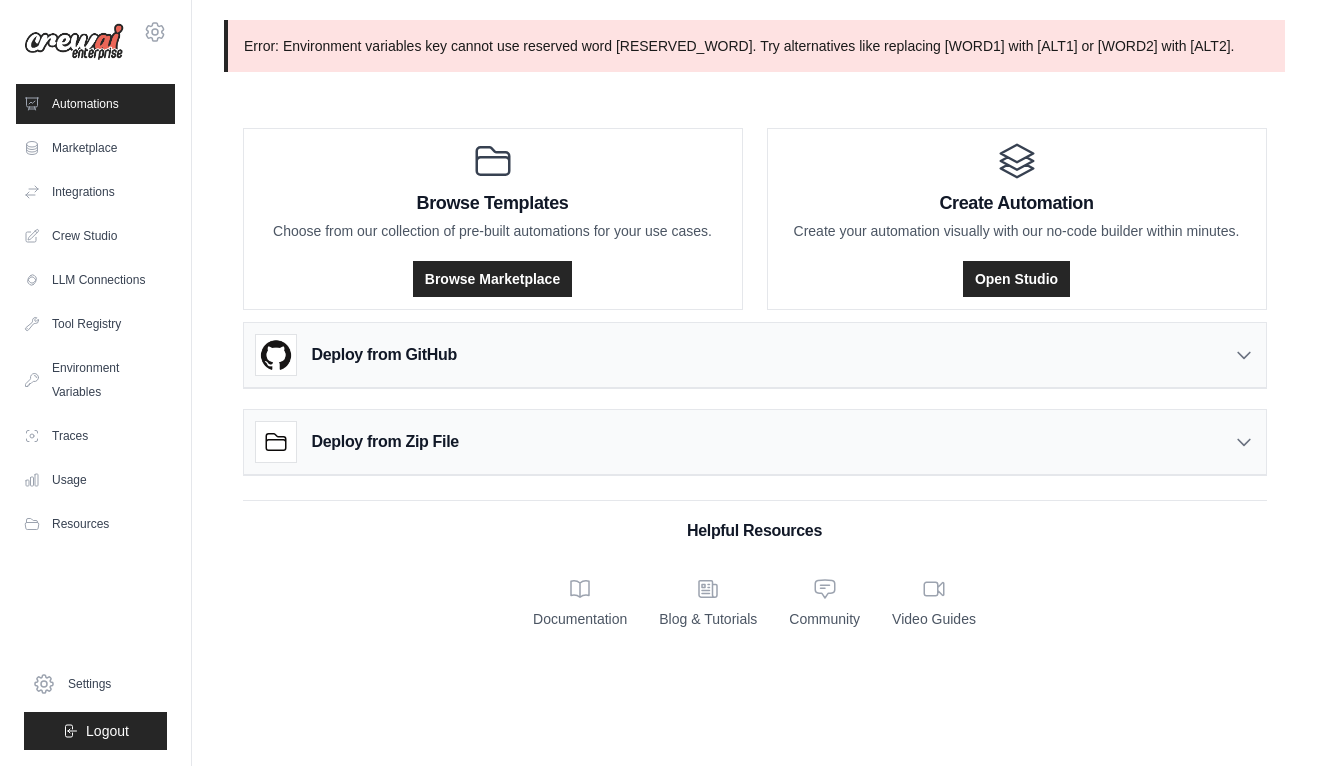 click on "Deploy from GitHub" at bounding box center (384, 355) 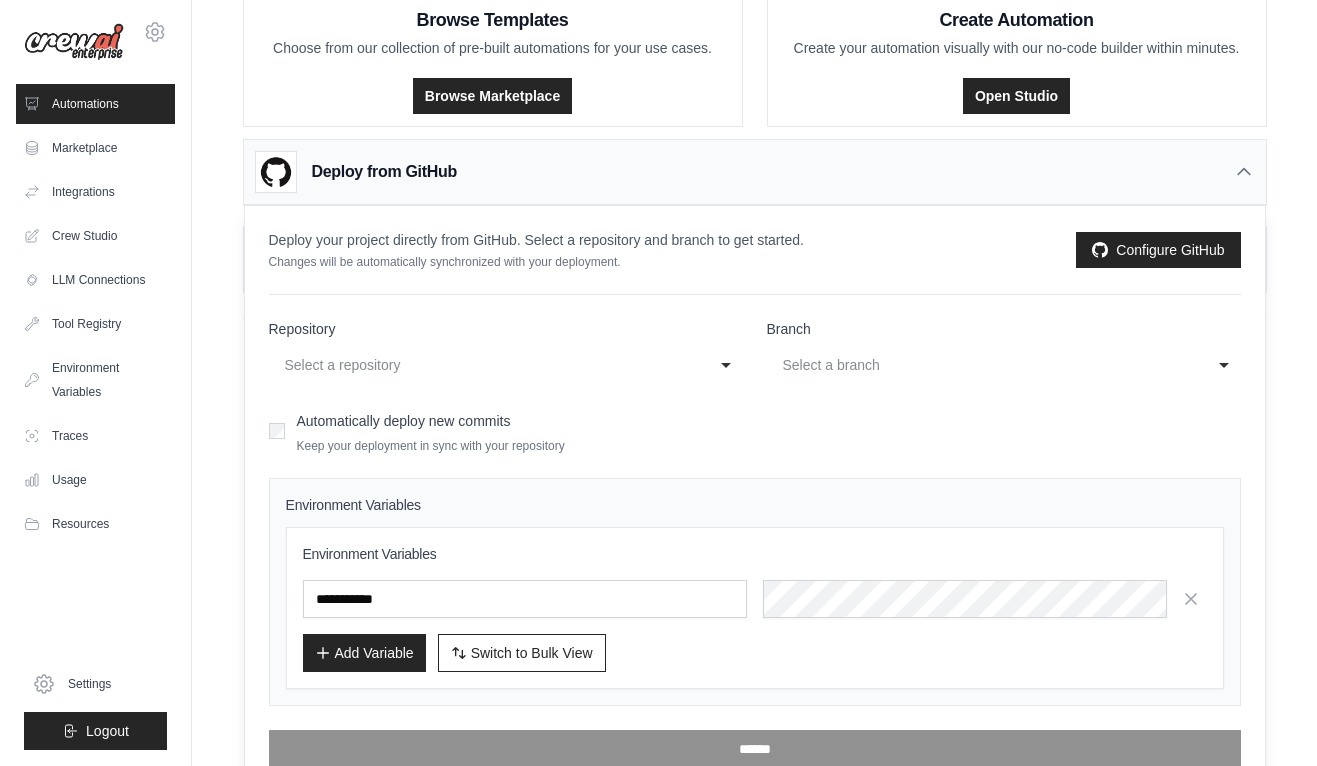 scroll, scrollTop: 230, scrollLeft: 0, axis: vertical 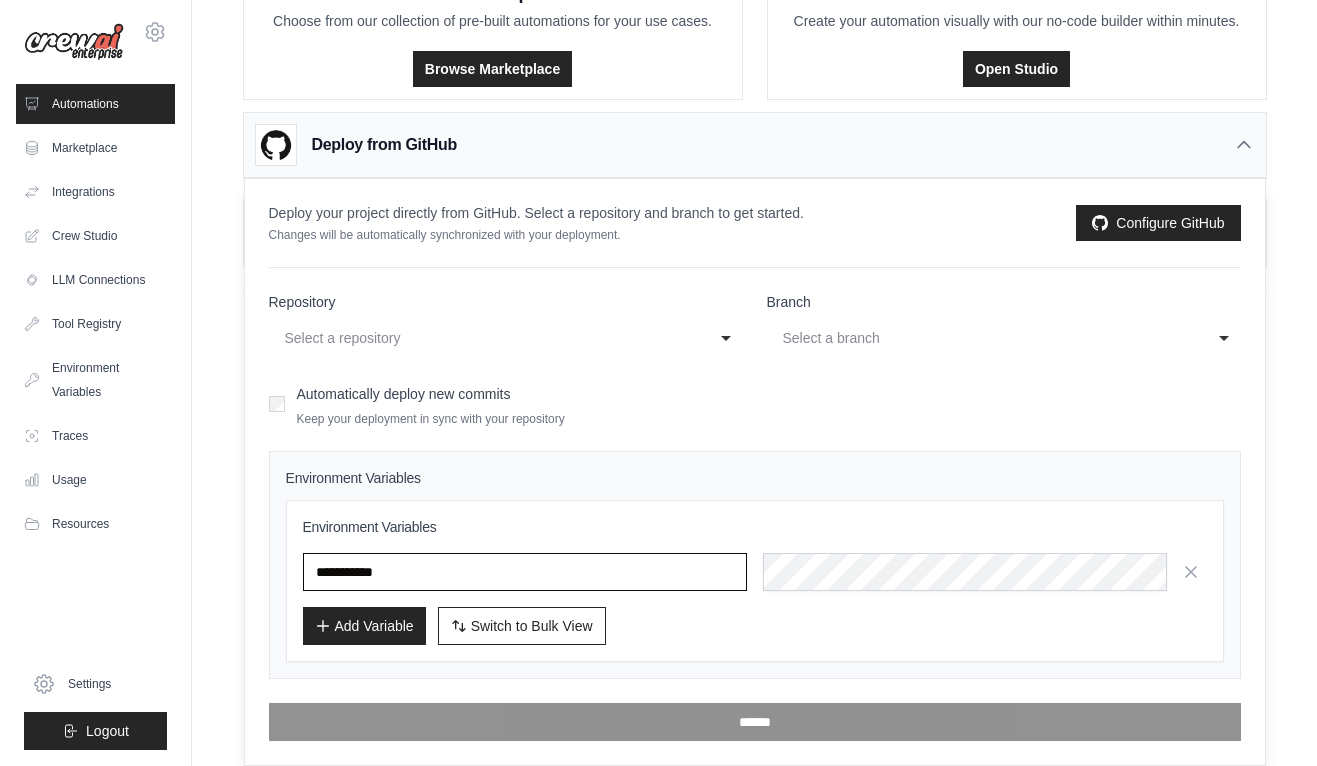click at bounding box center (525, 572) 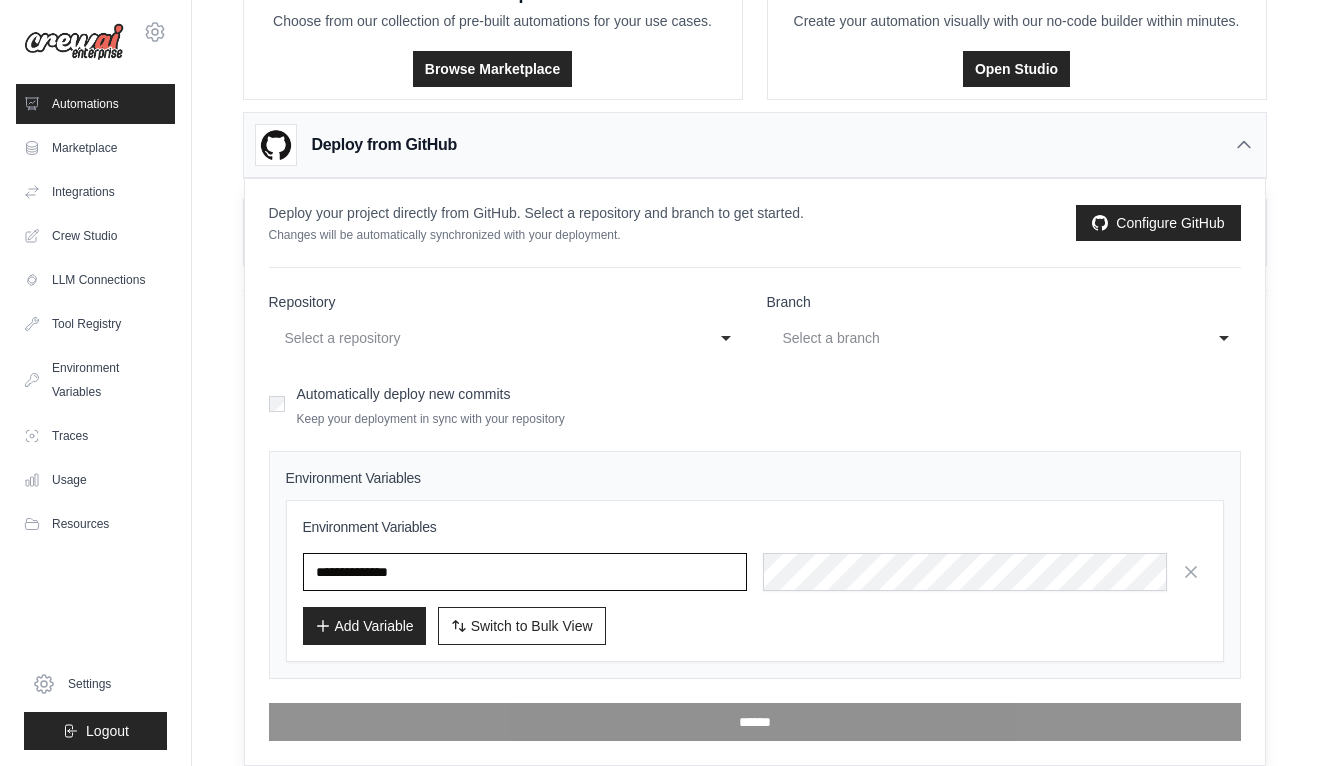 type on "**********" 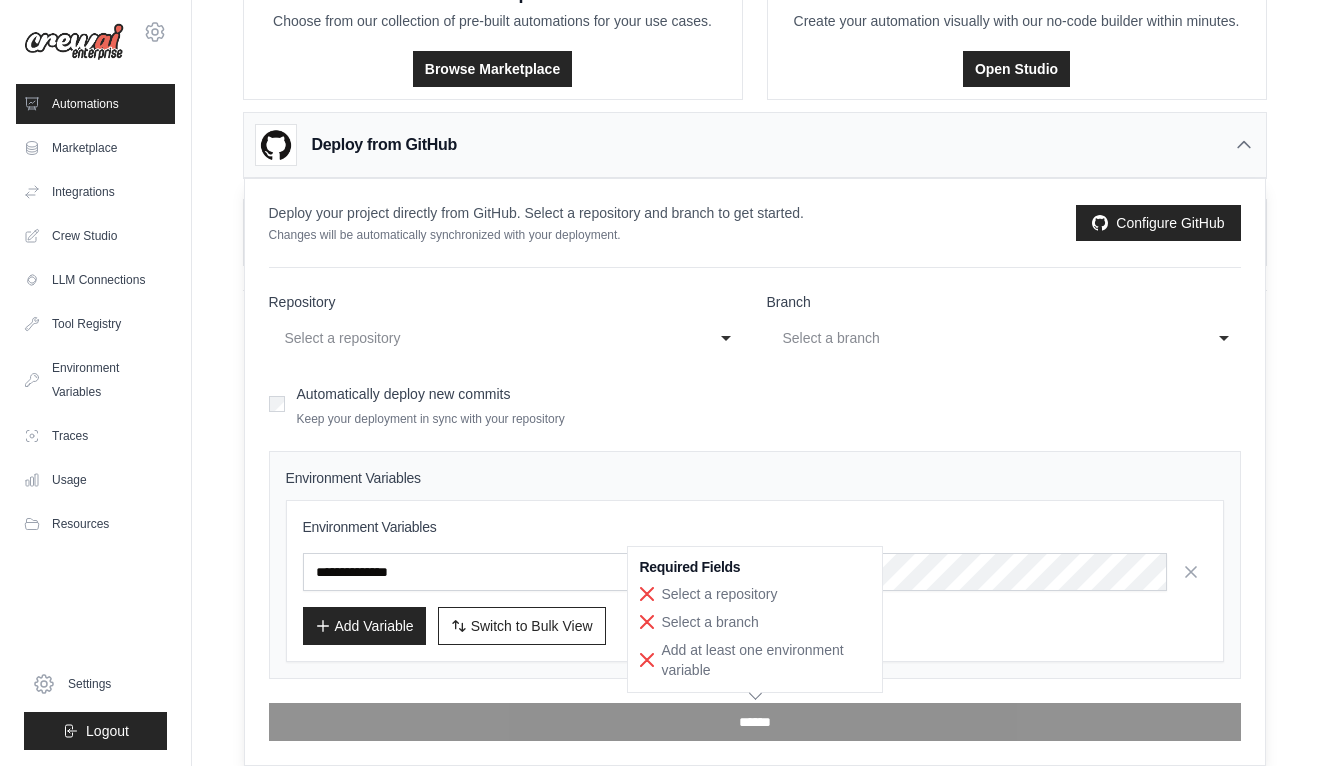 click on "Required Fields" at bounding box center [755, 567] 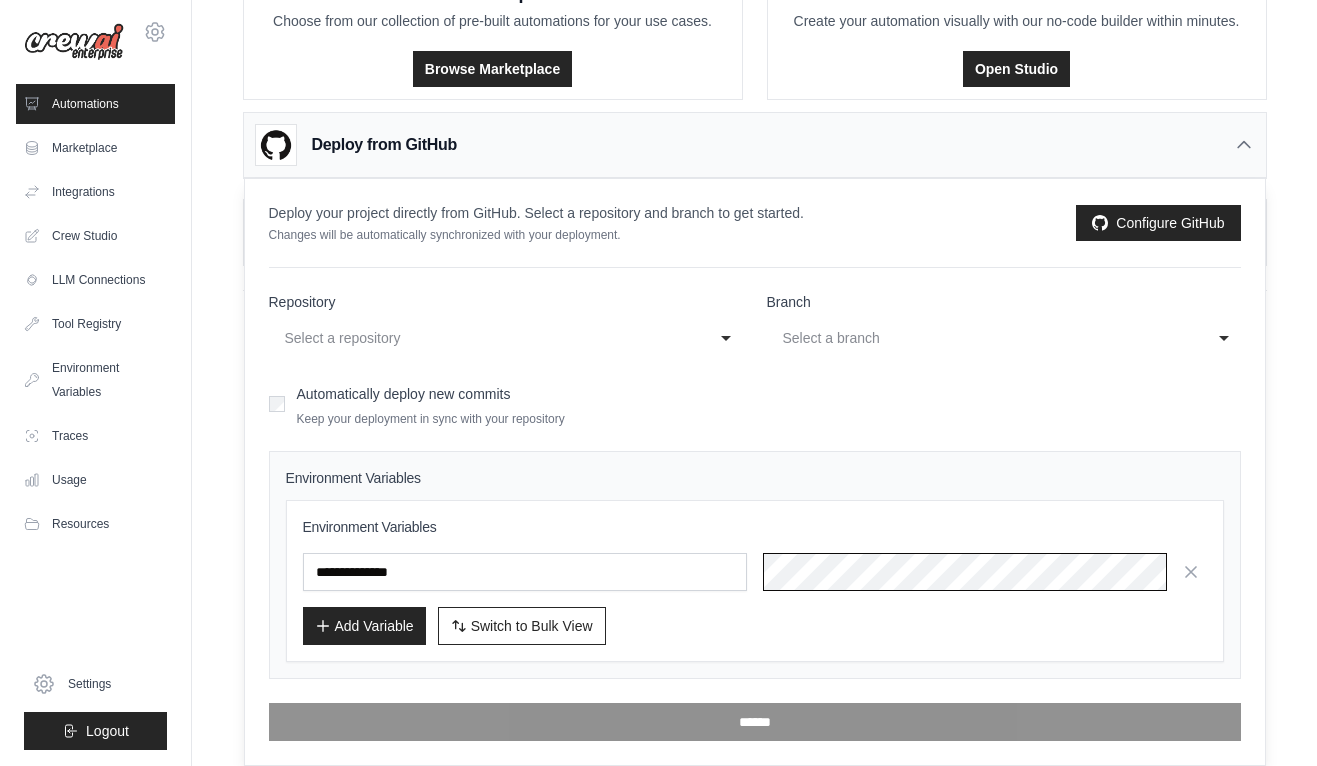 scroll, scrollTop: 0, scrollLeft: 1004, axis: horizontal 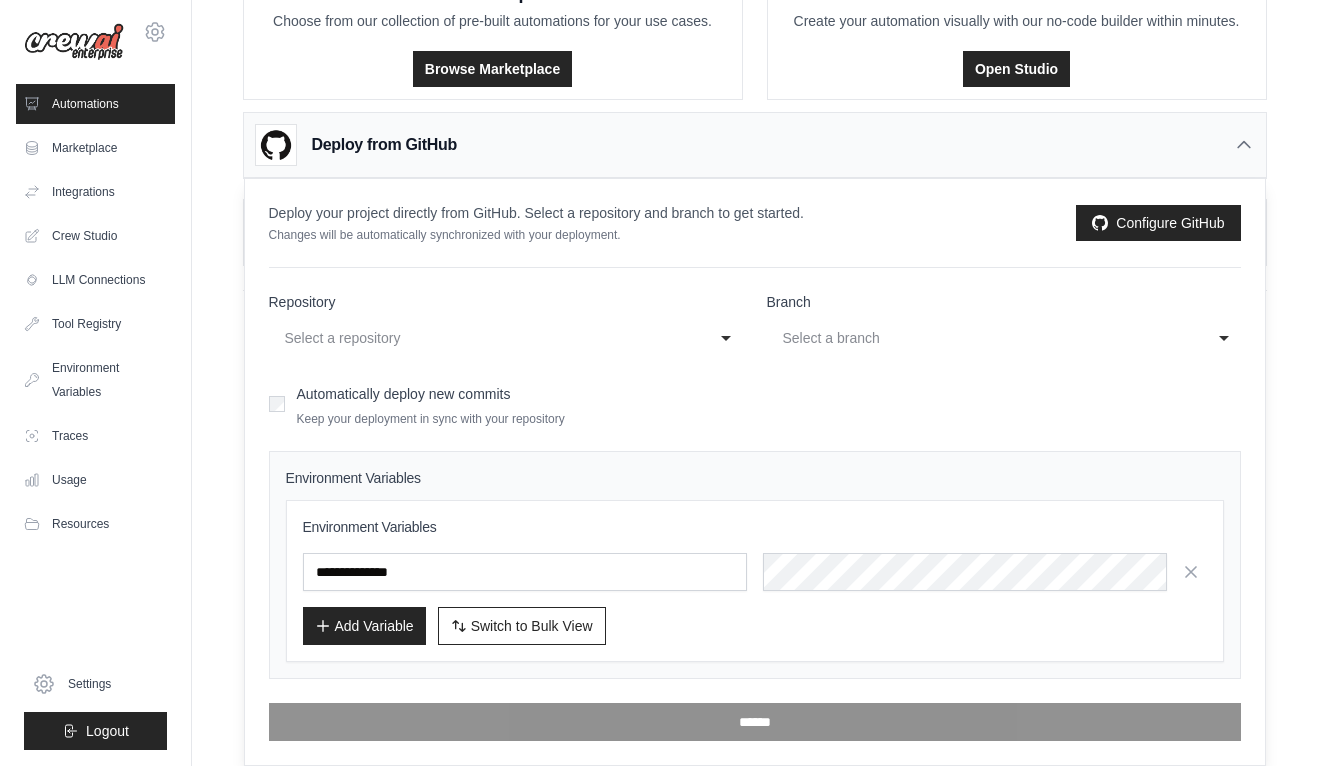 click on "Add Variable" at bounding box center [364, 626] 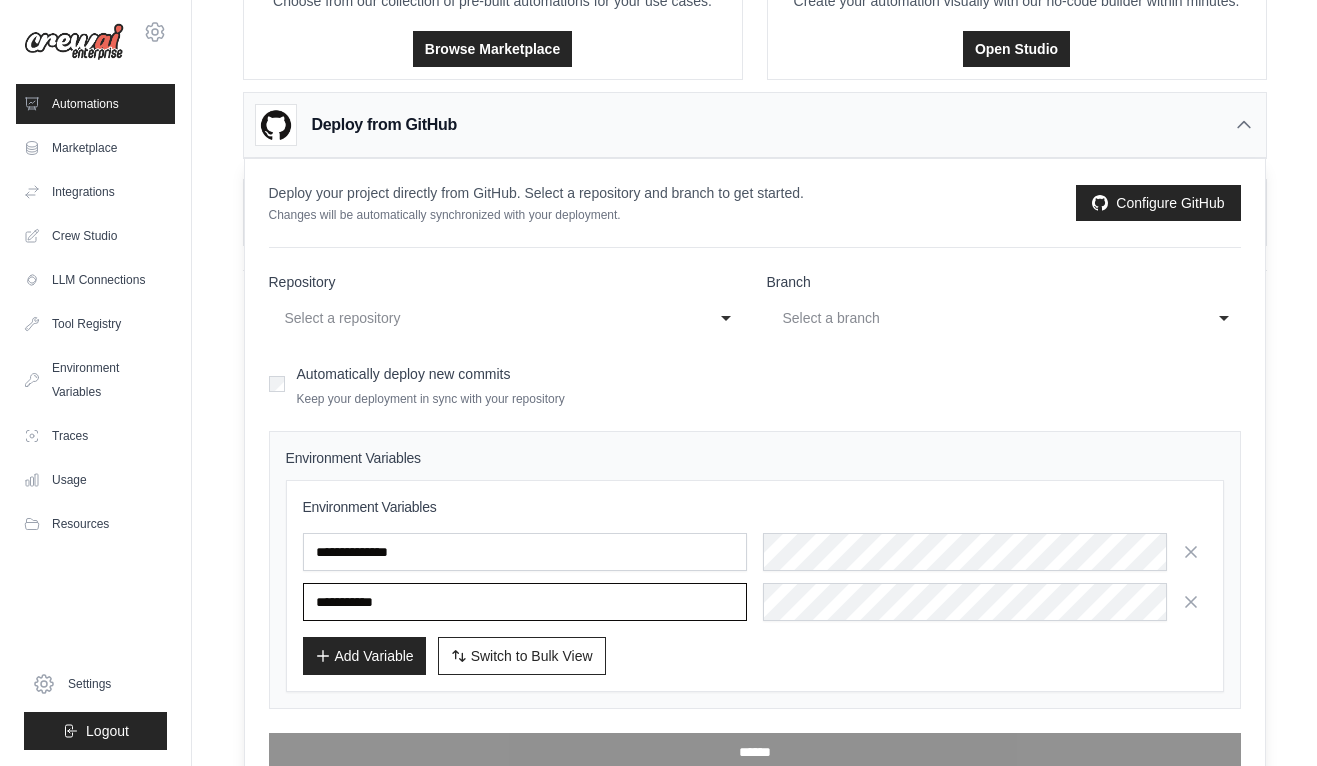click at bounding box center (525, 602) 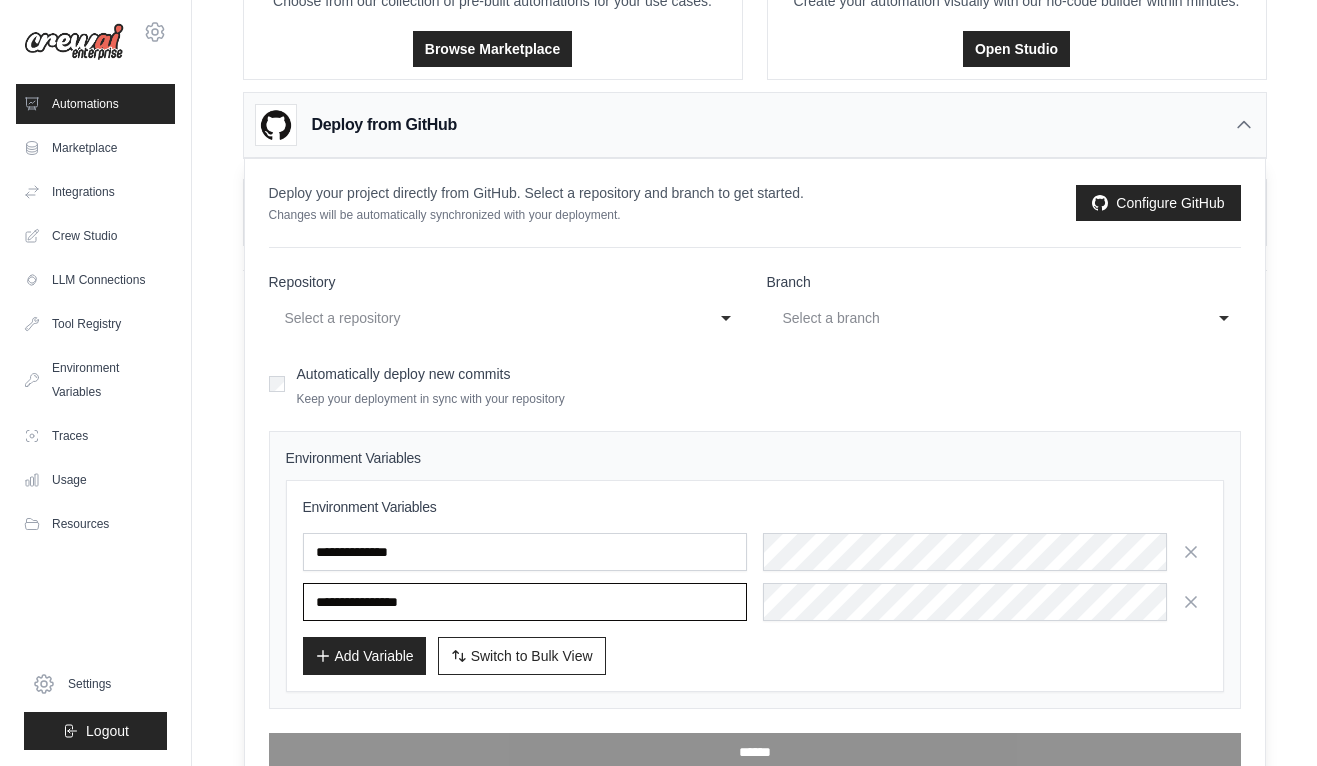 type on "**********" 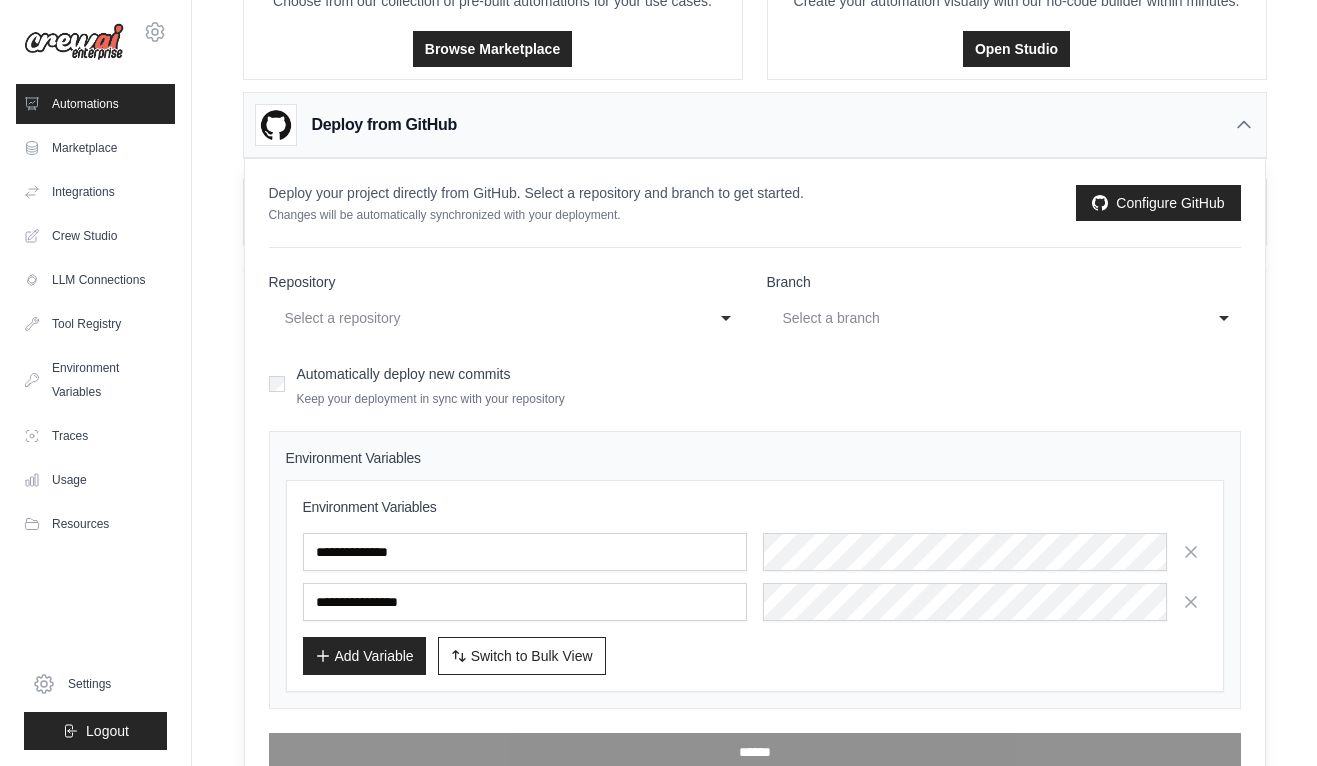 scroll, scrollTop: 0, scrollLeft: 68, axis: horizontal 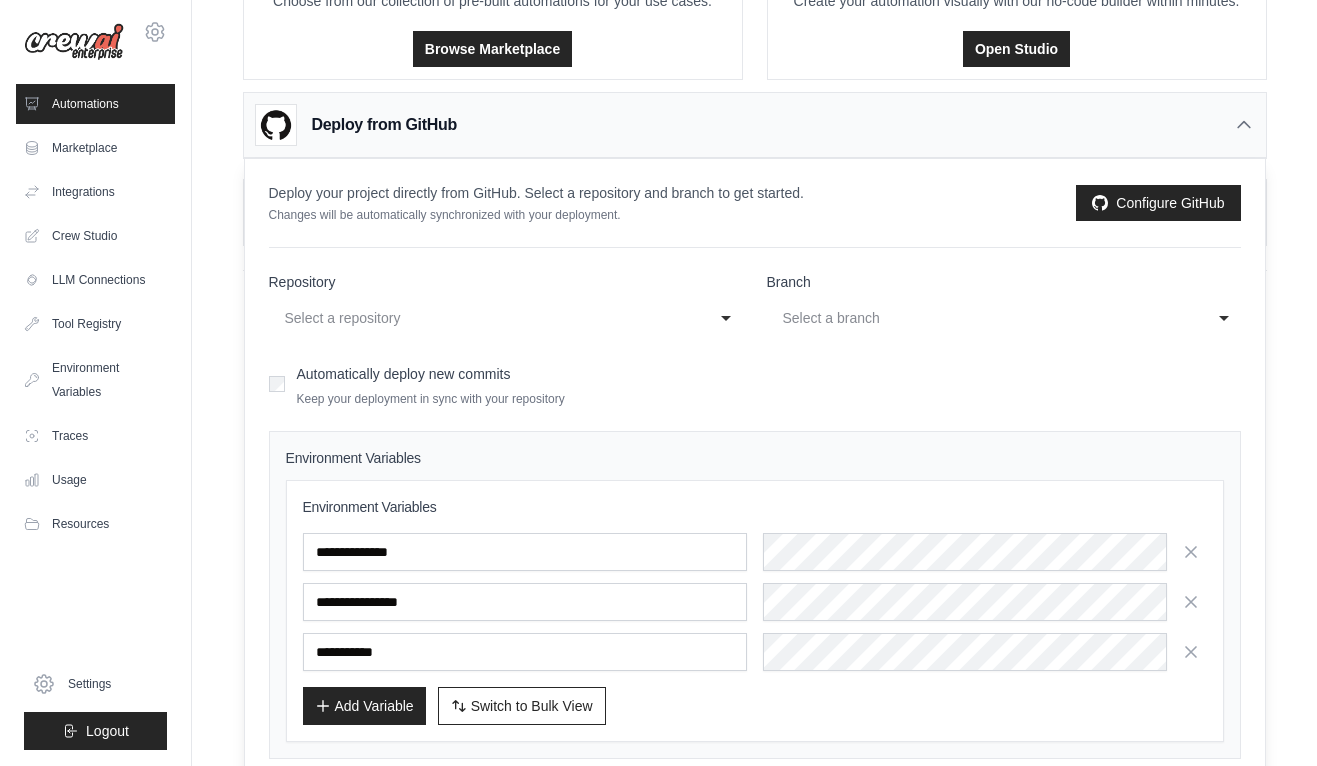 click at bounding box center (525, 652) 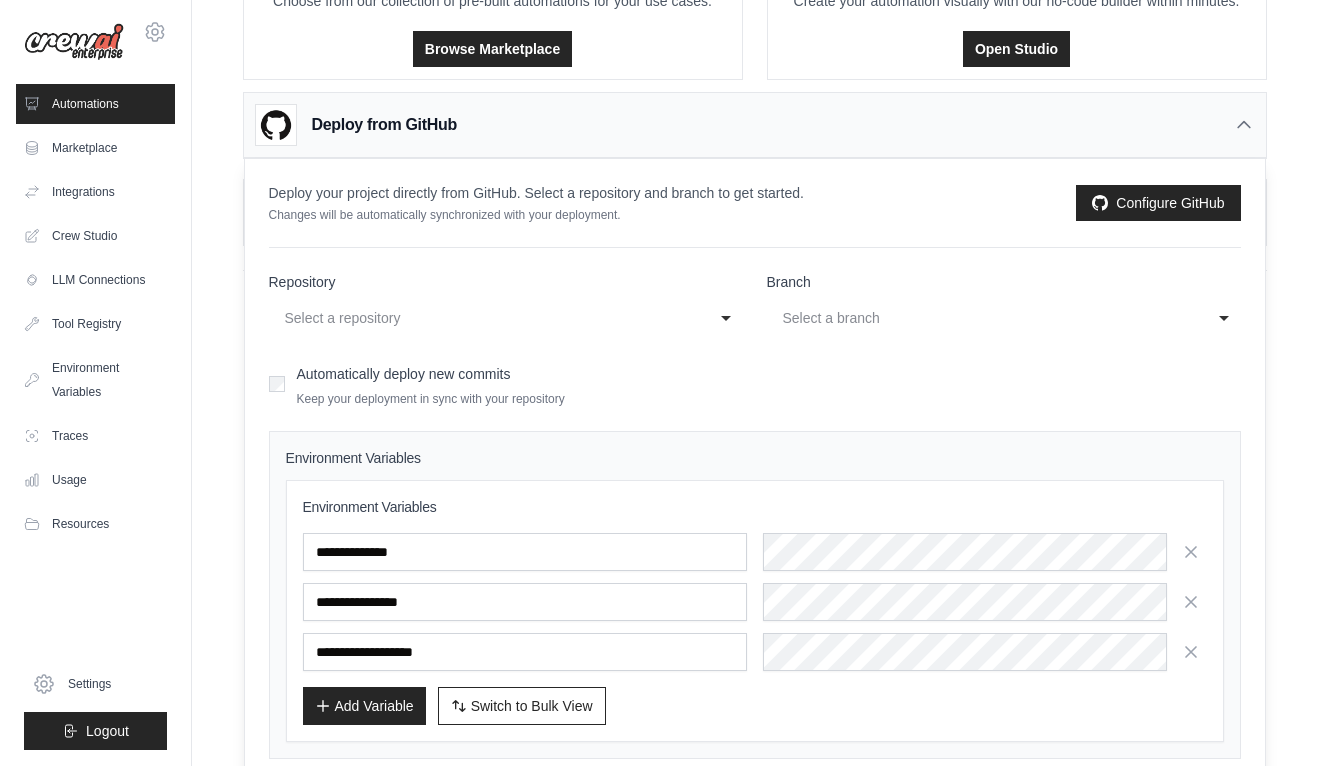 type on "**********" 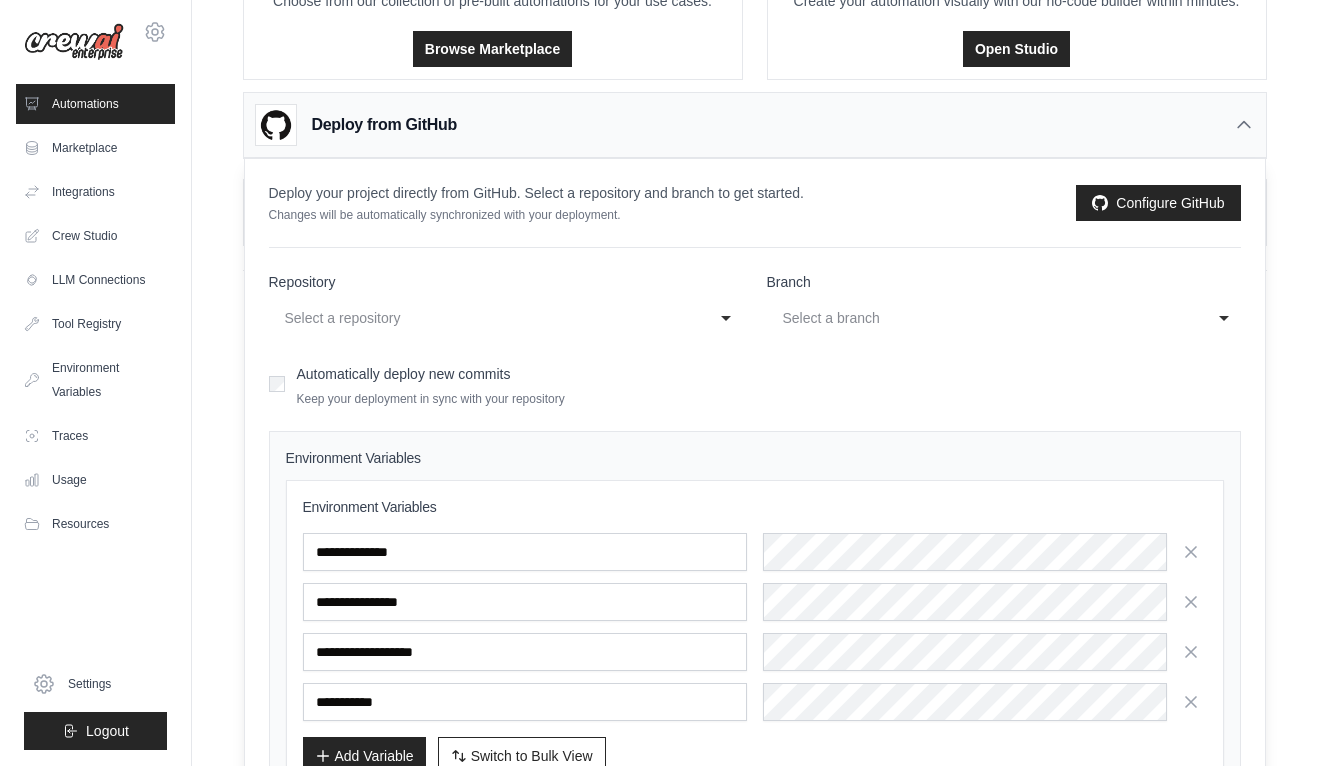click at bounding box center [525, 702] 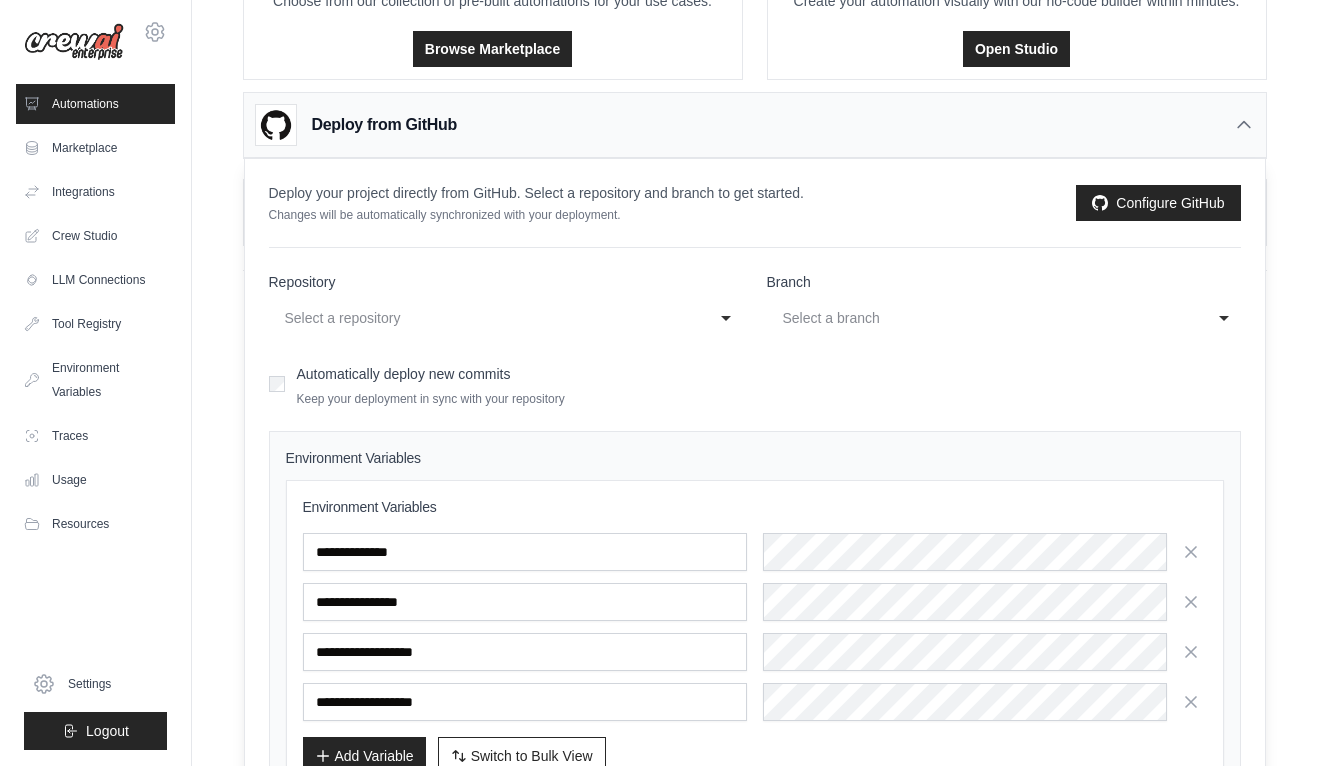 type on "**********" 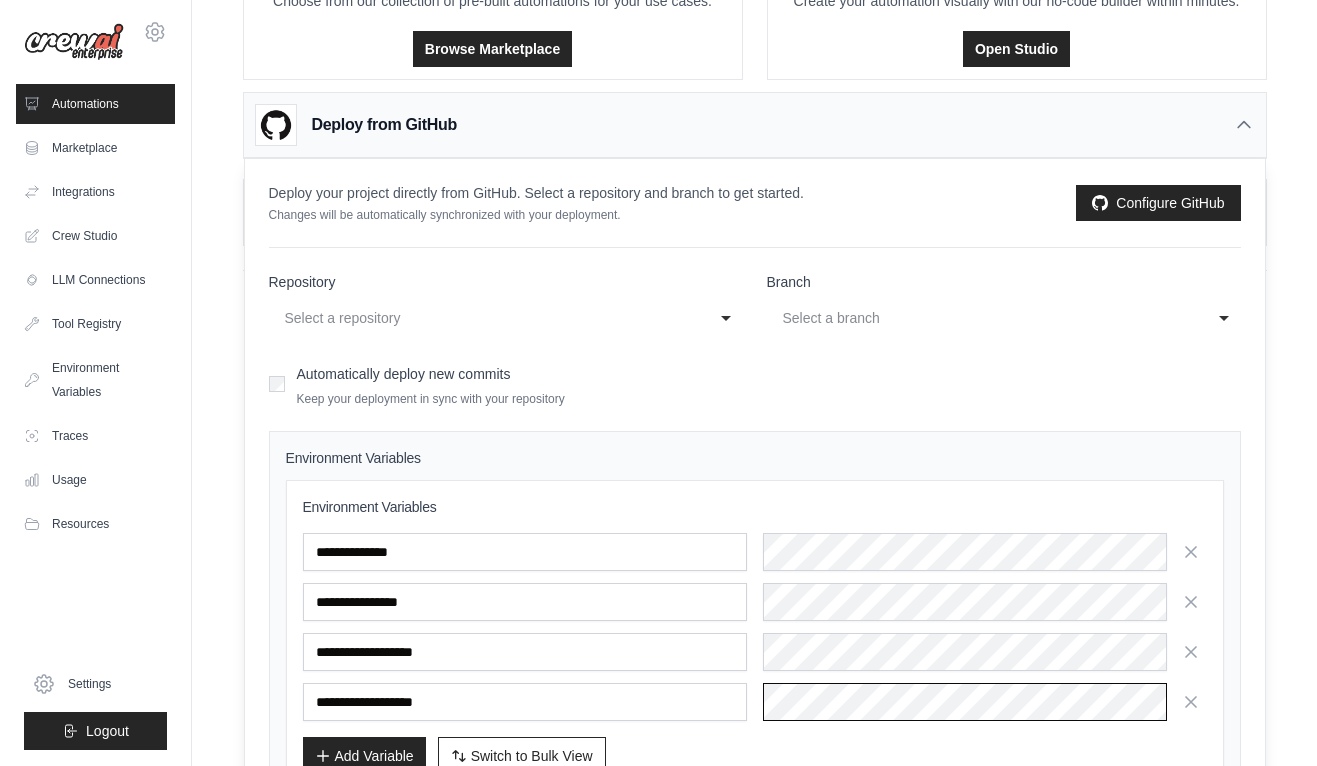scroll, scrollTop: 0, scrollLeft: 313, axis: horizontal 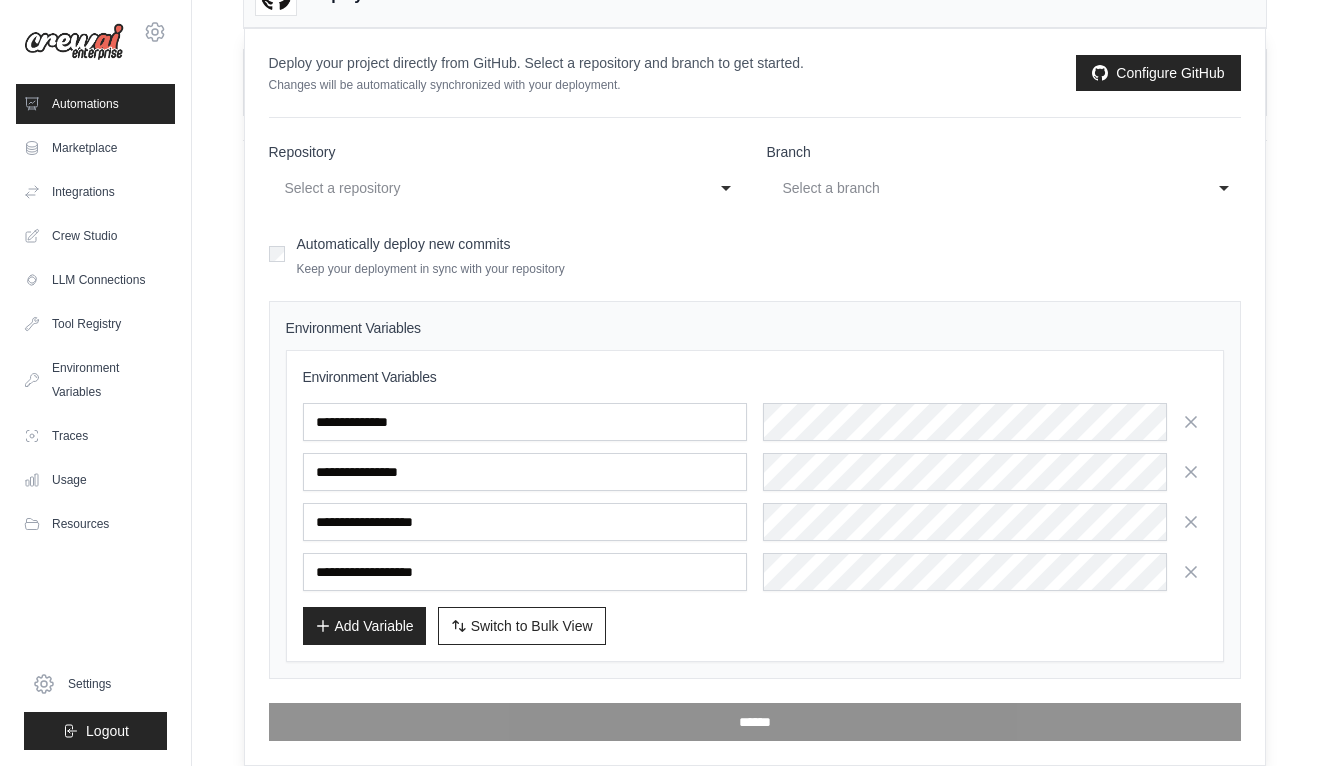 click on "Add Variable" at bounding box center [364, 626] 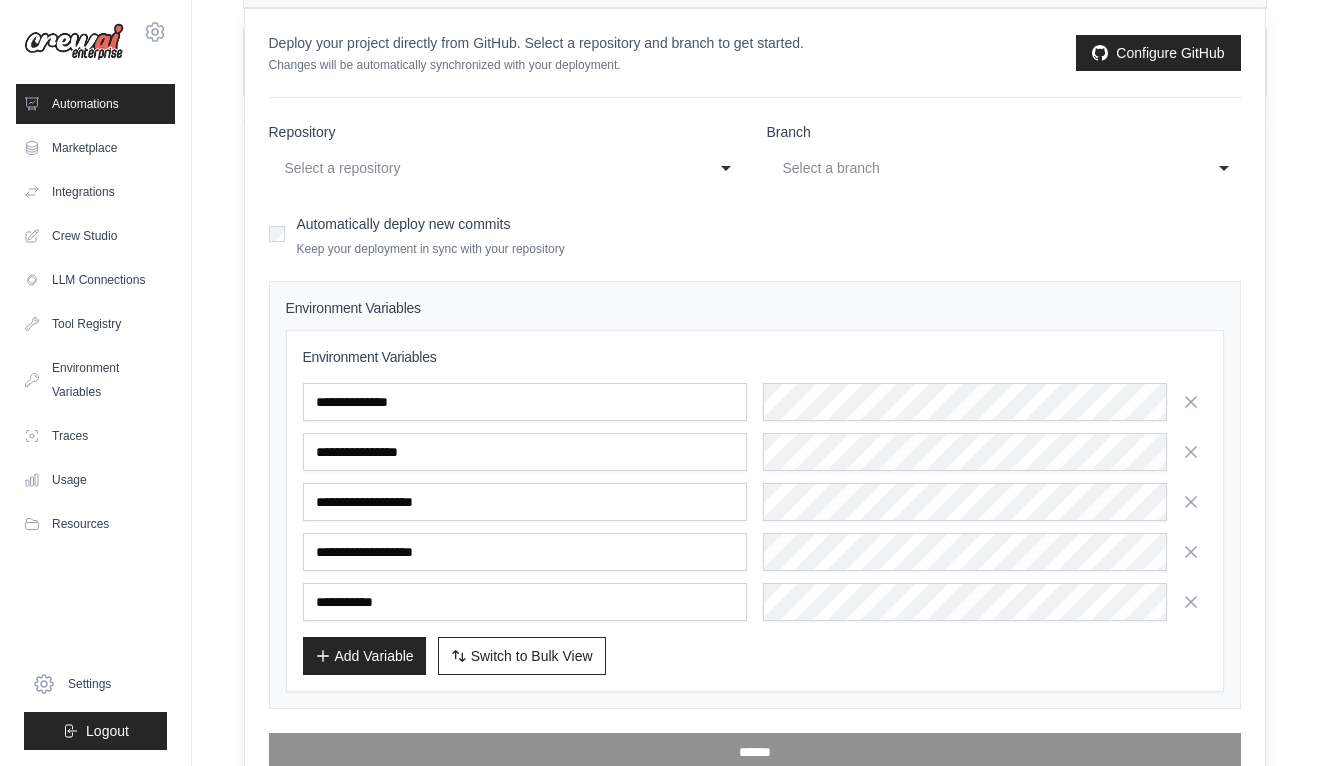 scroll, scrollTop: 387, scrollLeft: 0, axis: vertical 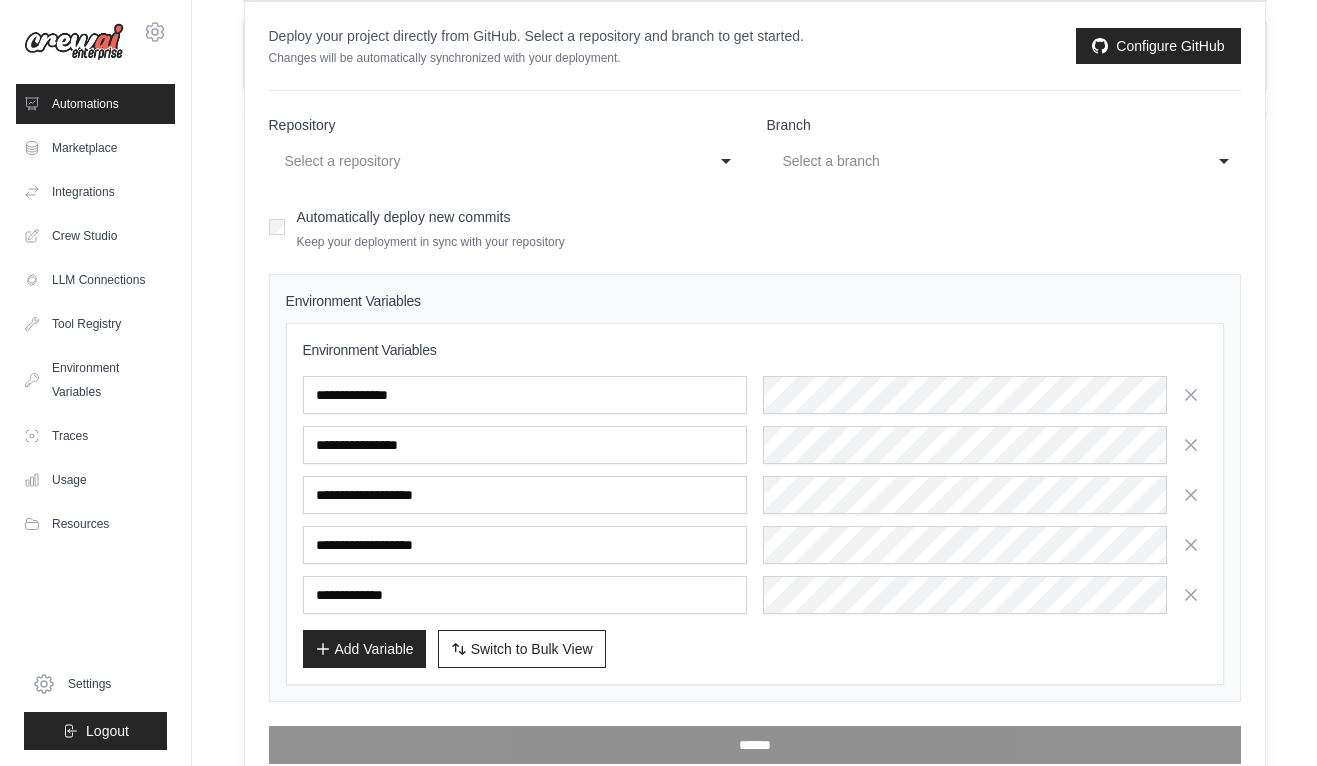 type on "**********" 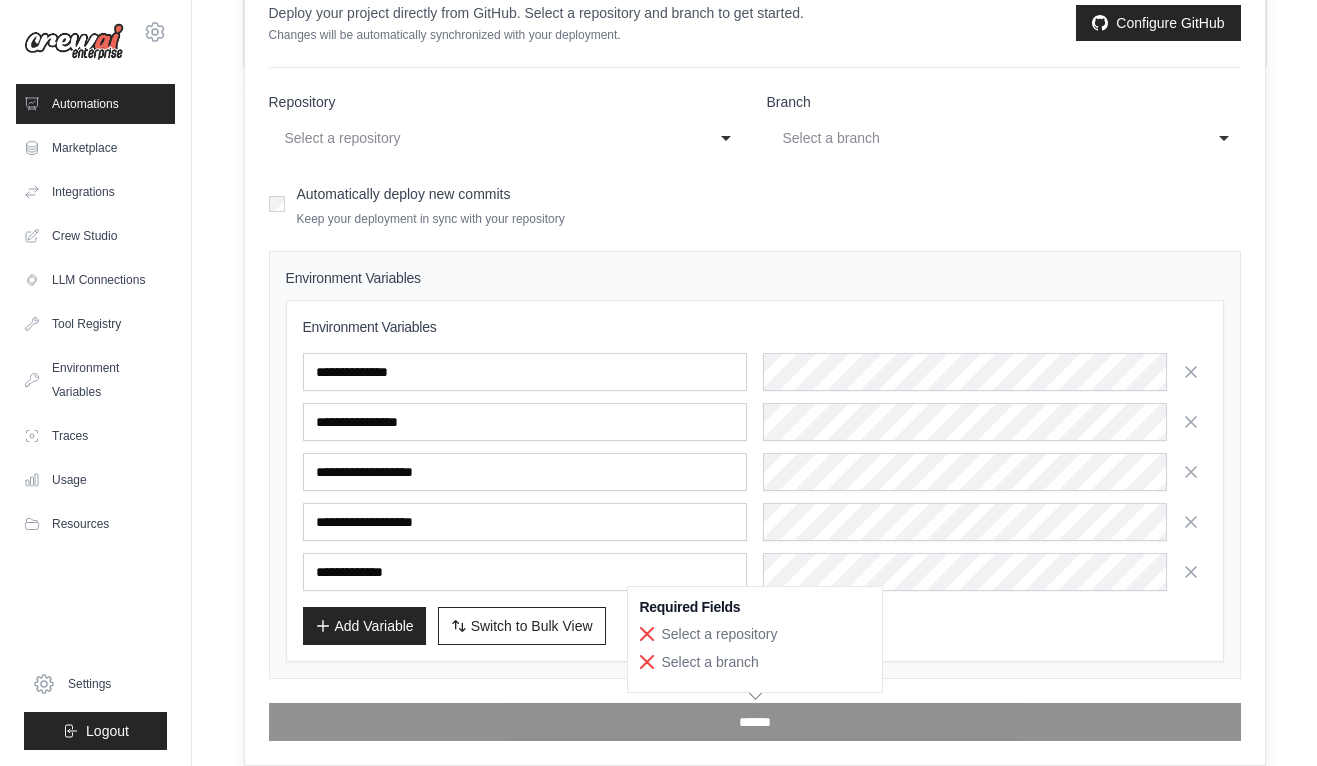click on "Repository
[REPO_NAME]
[REPO_NAME]
[REPO_NAME]
[REPO_NAME]
[REPO_NAME] Select a repository Select a repository [USERNAME]/azure-app-config [USERNAME]/azure-content [USERNAME]/crewai [USERNAME]/journey-crafted-memories
Branch
[BRANCH_NAME]
Select a branch Select a branch
Automatically deploy new commits
Keep your deployment in sync with your repository
Environment Variables
Environment Variables" at bounding box center (755, 416) 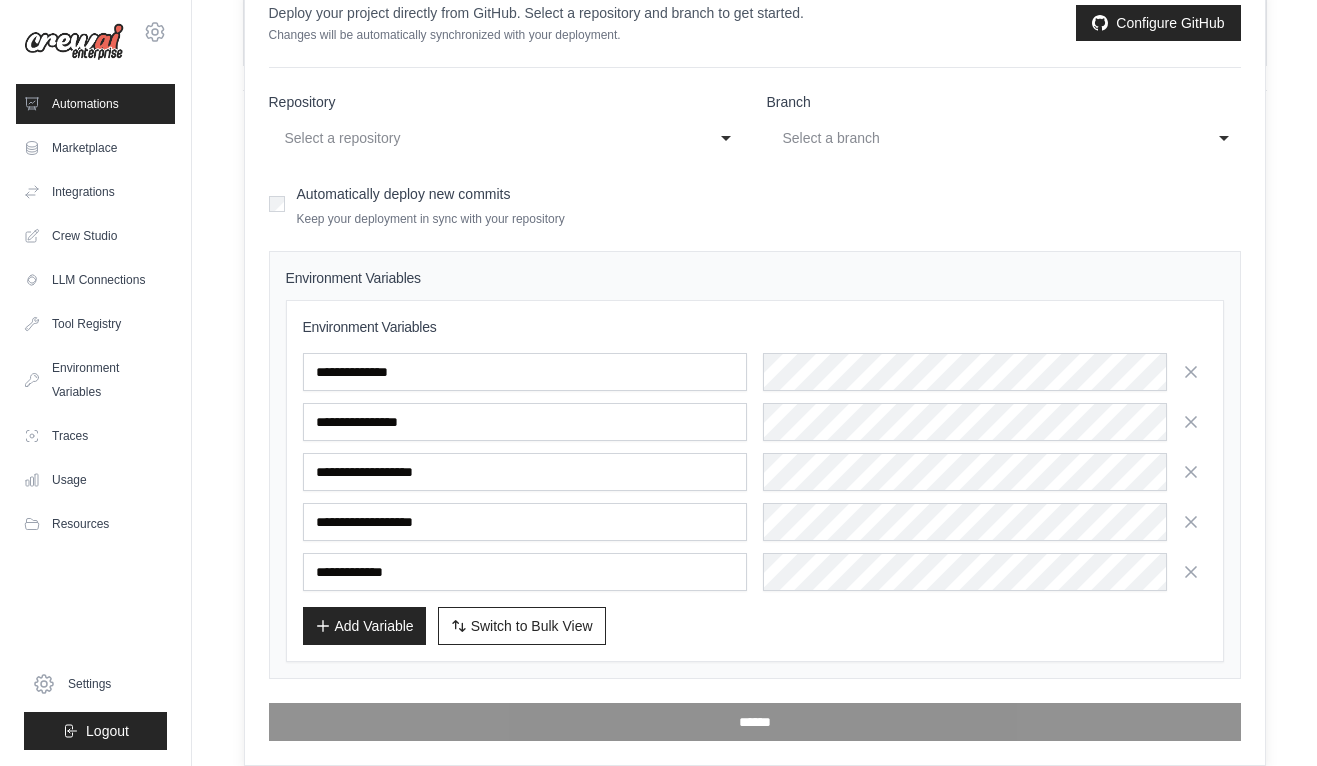 click on "Select a repository" at bounding box center (486, 138) 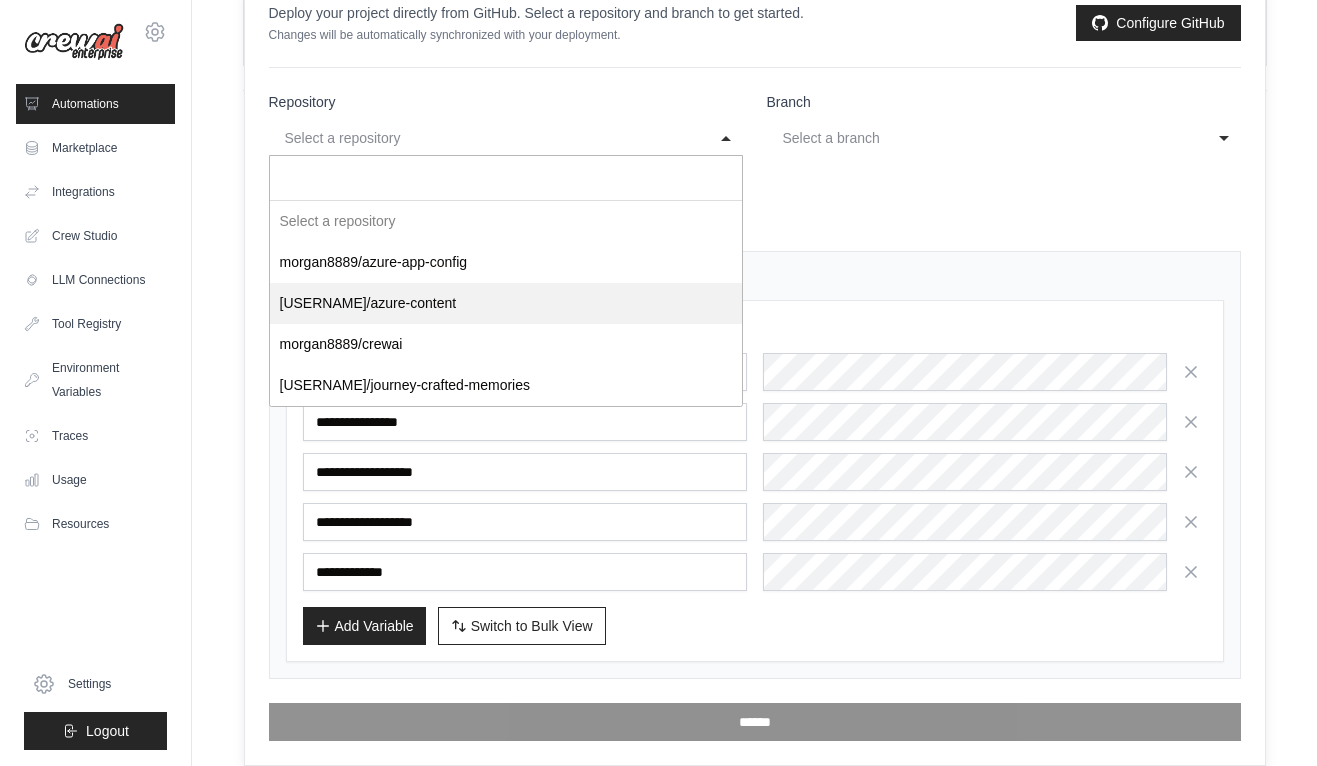 select on "**********" 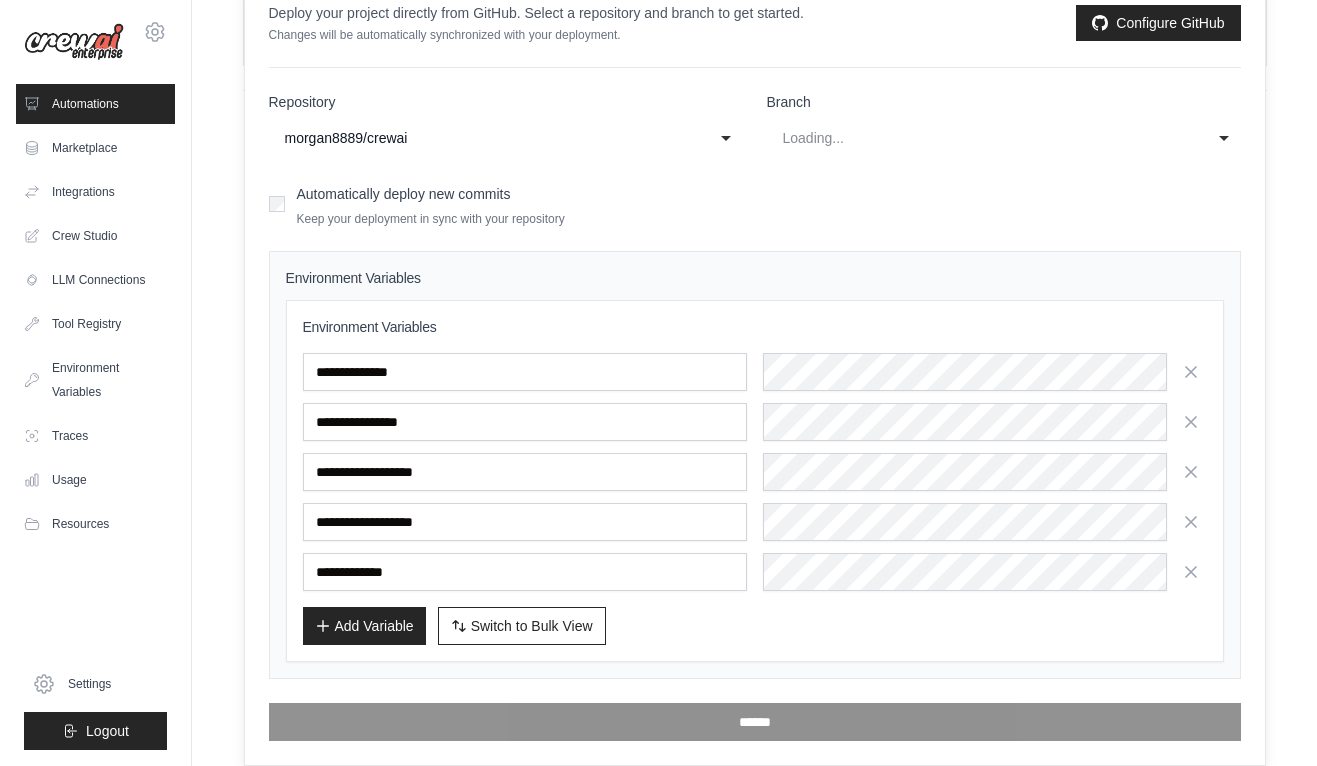 select on "****" 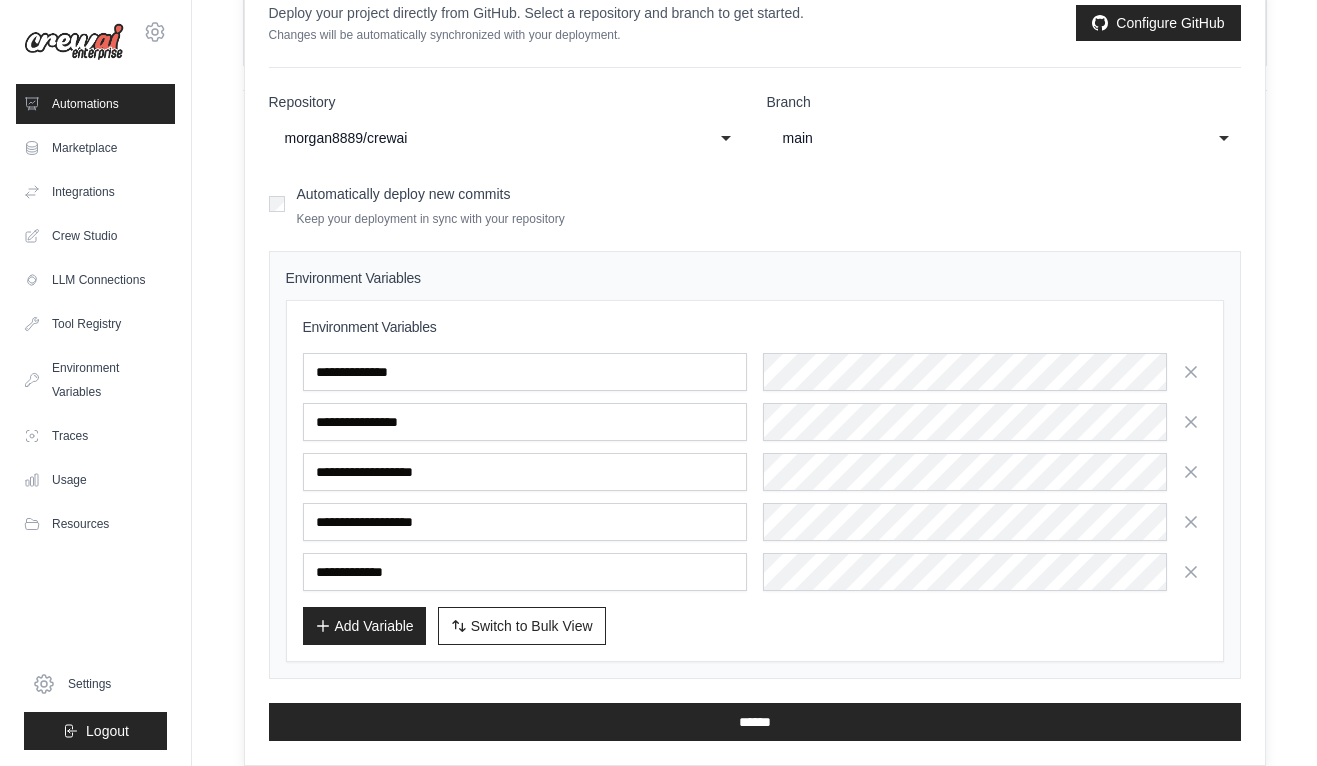click on "main" 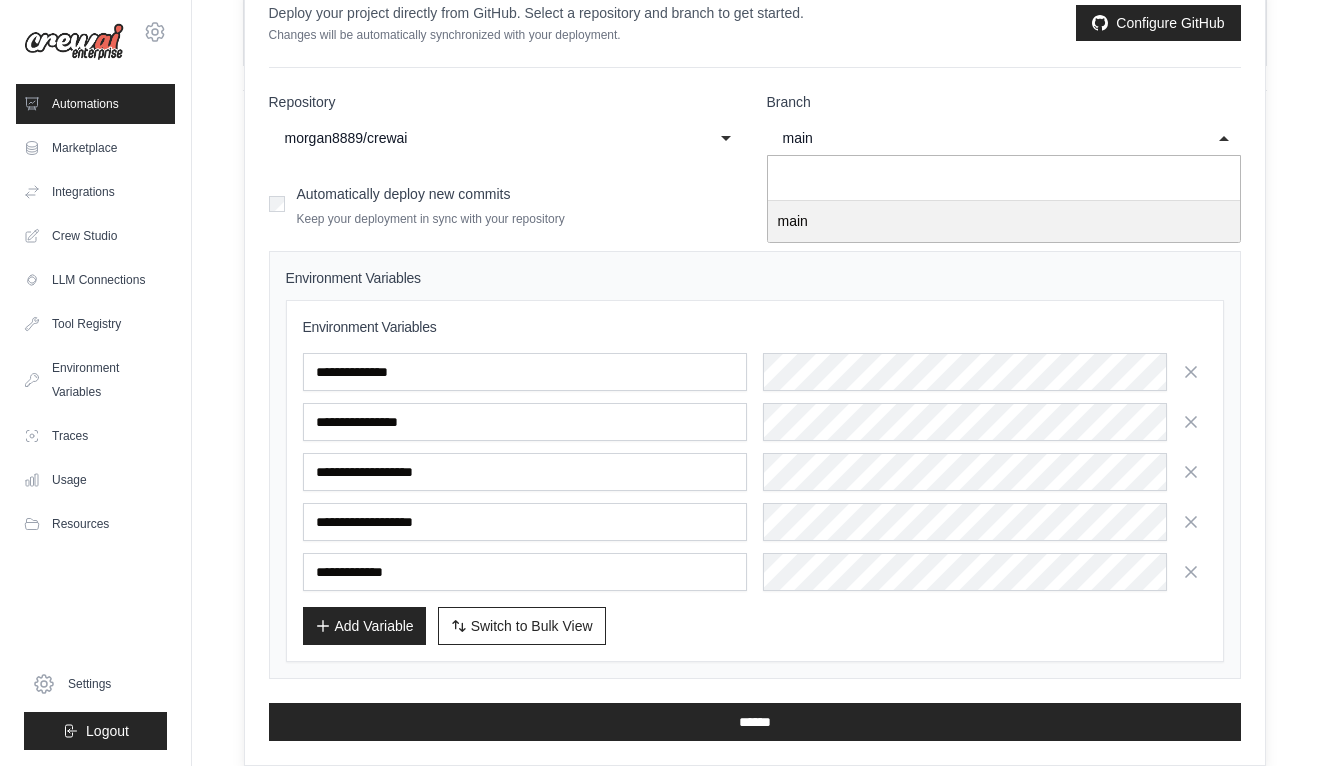 click on "Repository
[REPO_NAME]
[REPO_NAME]
[REPO_NAME]
[REPO_NAME]
[REPO_NAME] [USERNAME]/crewai Select a repository [USERNAME]/azure-app-config [USERNAME]/azure-content [USERNAME]/crewai [USERNAME]/journey-crafted-memories
Branch
[BRANCH_NAME] [BRANCH_NAME]
Automatically deploy new commits
Keep your deployment in sync with your repository
Environment Variables
Environment Variables" at bounding box center [755, 416] 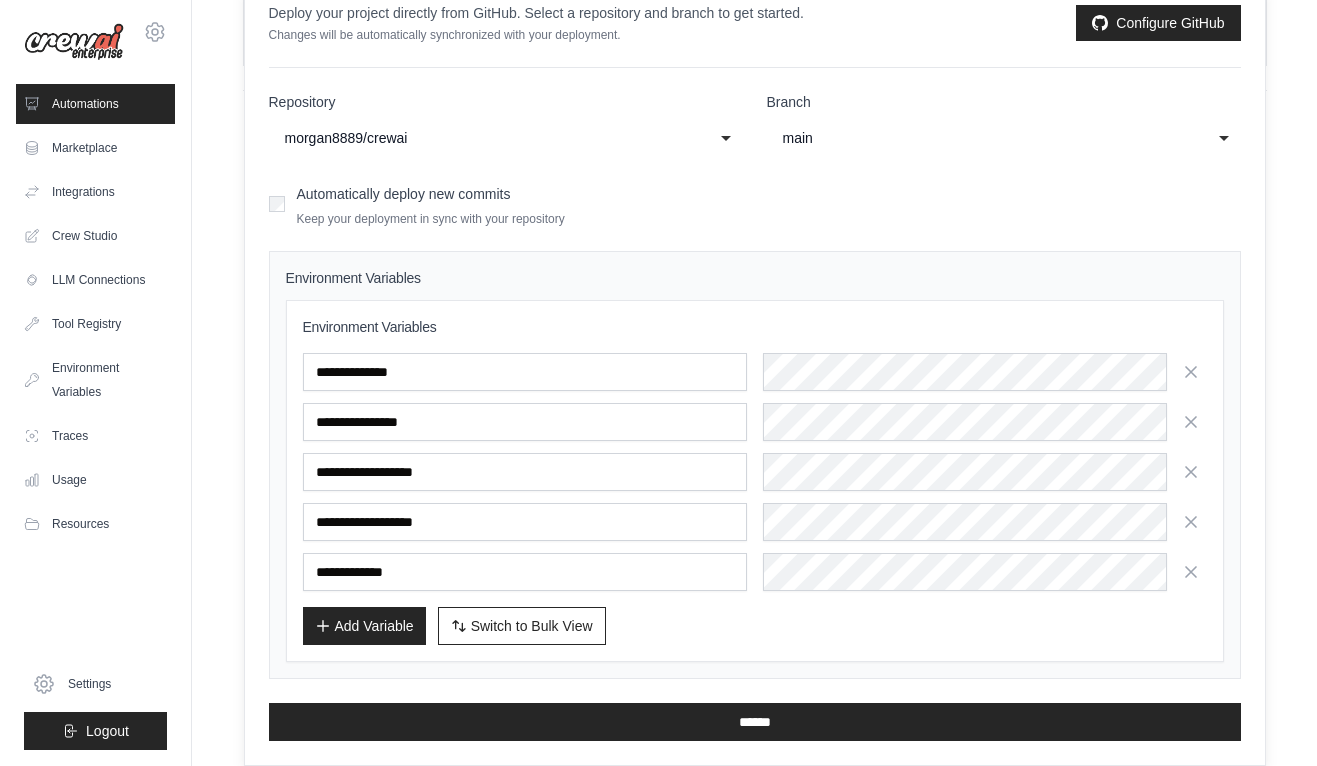 click on "Repository
[REPO_NAME]
[REPO_NAME]
[REPO_NAME]
[REPO_NAME]
[REPO_NAME] [USERNAME]/crewai Select a repository [USERNAME]/azure-app-config [USERNAME]/azure-content [USERNAME]/crewai [USERNAME]/journey-crafted-memories
Branch
[BRANCH_NAME] [BRANCH_NAME]
Automatically deploy new commits
Keep your deployment in sync with your repository
Environment Variables
Environment Variables" at bounding box center (755, 416) 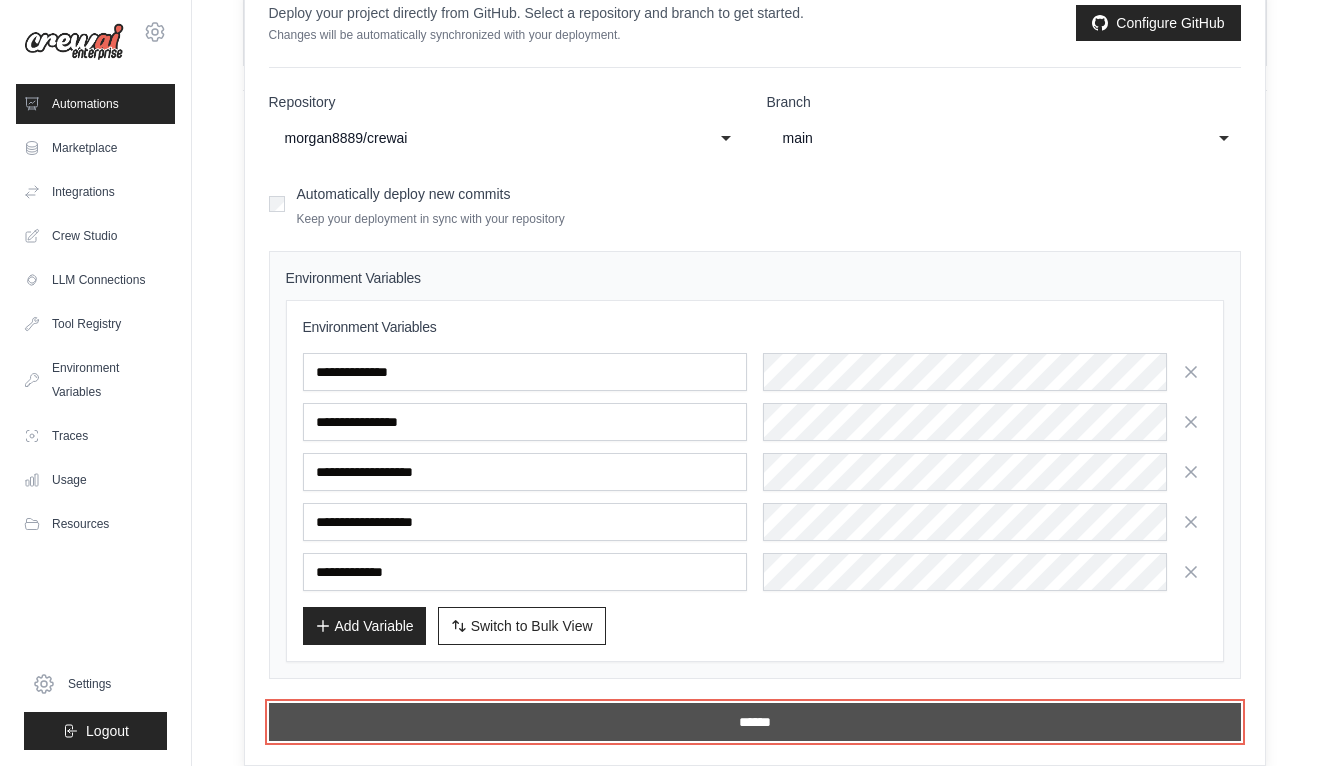 click on "******" at bounding box center (755, 722) 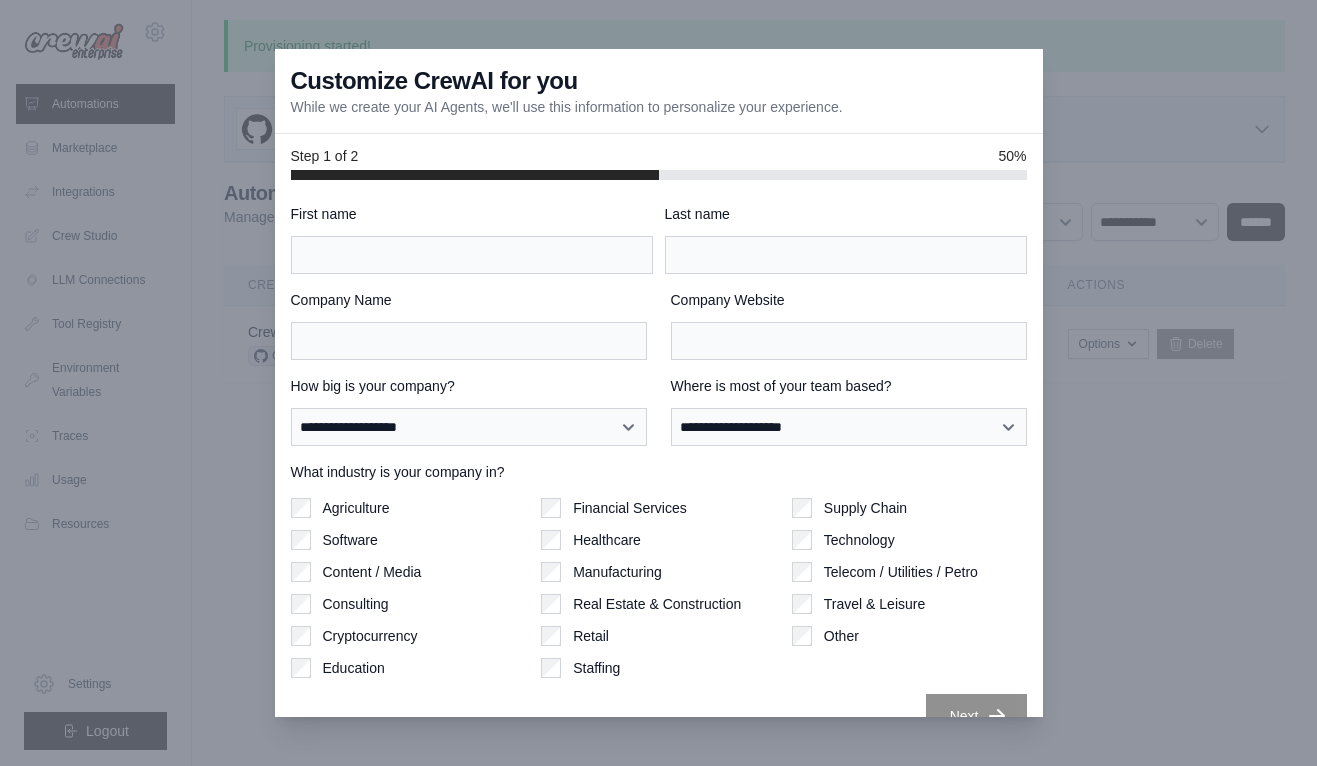 scroll, scrollTop: 0, scrollLeft: 0, axis: both 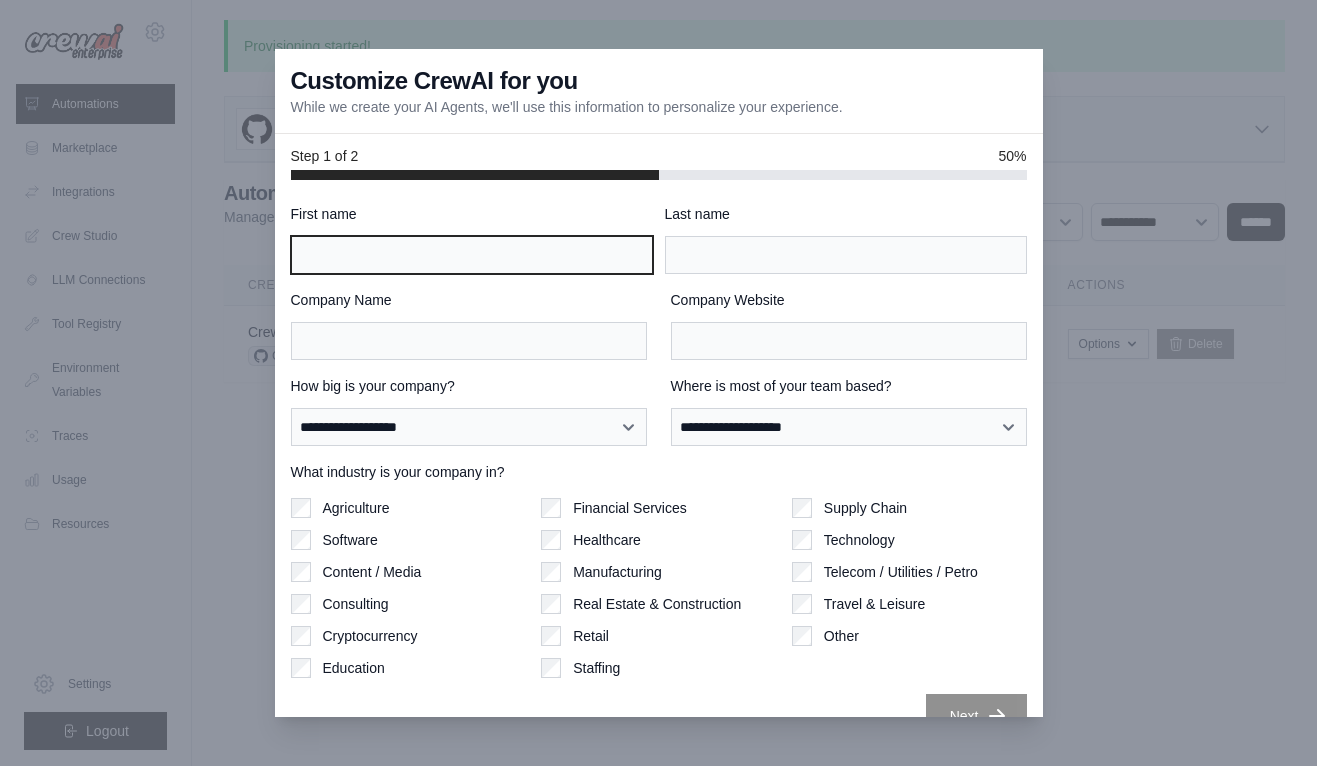 click on "First name" at bounding box center [472, 255] 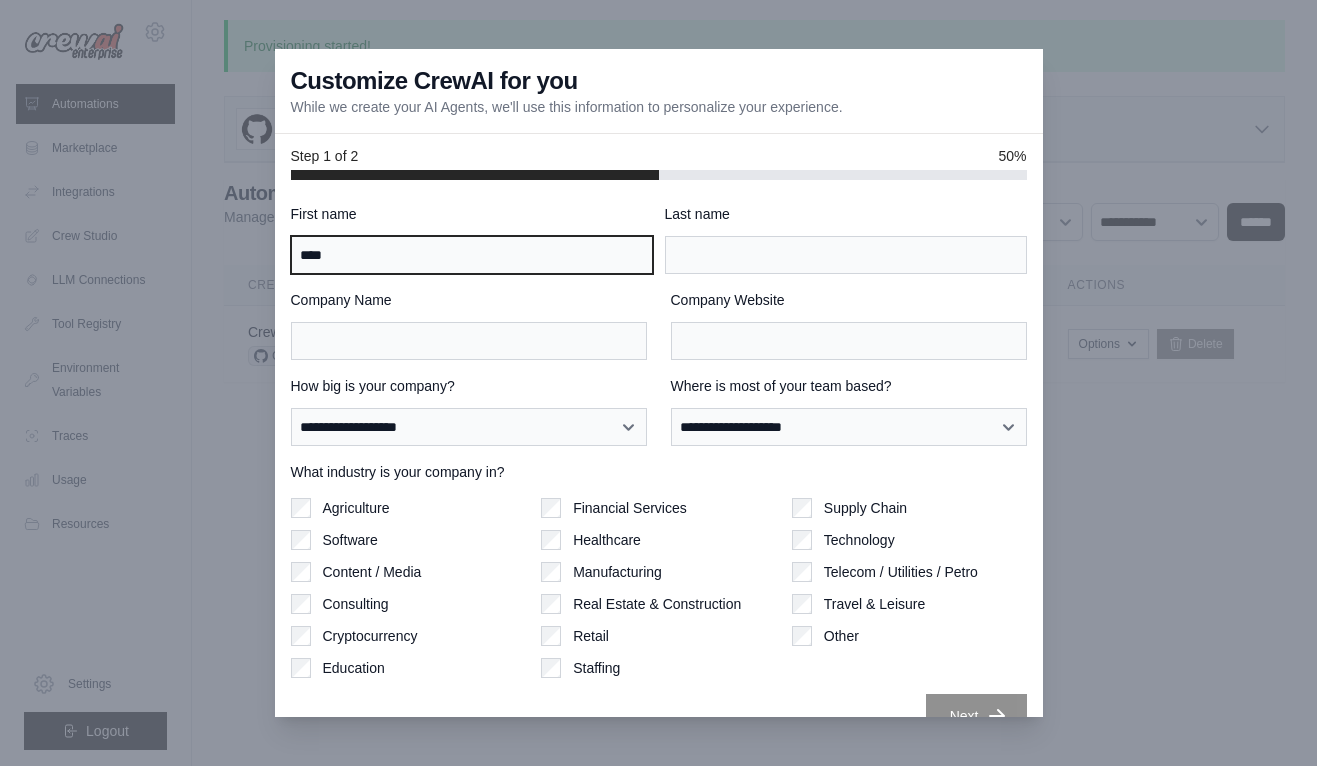 type on "****" 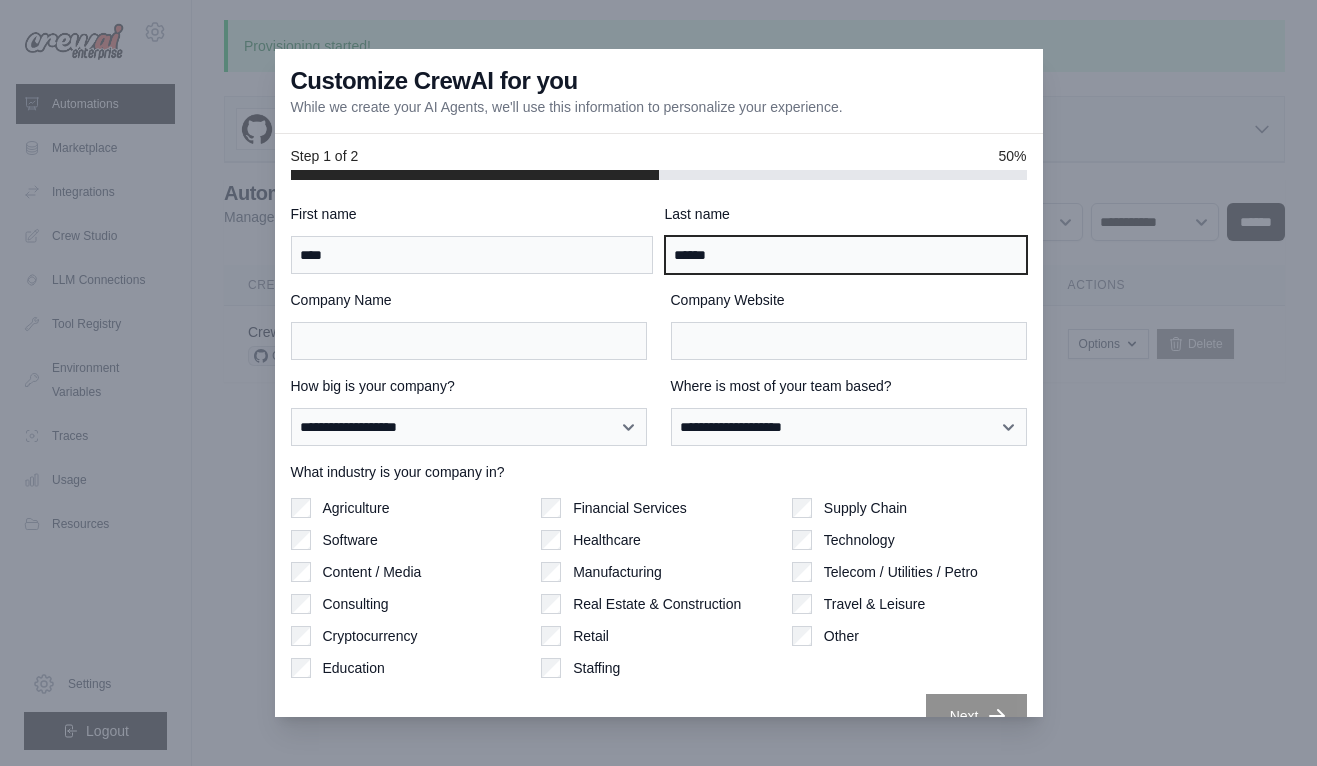 type on "******" 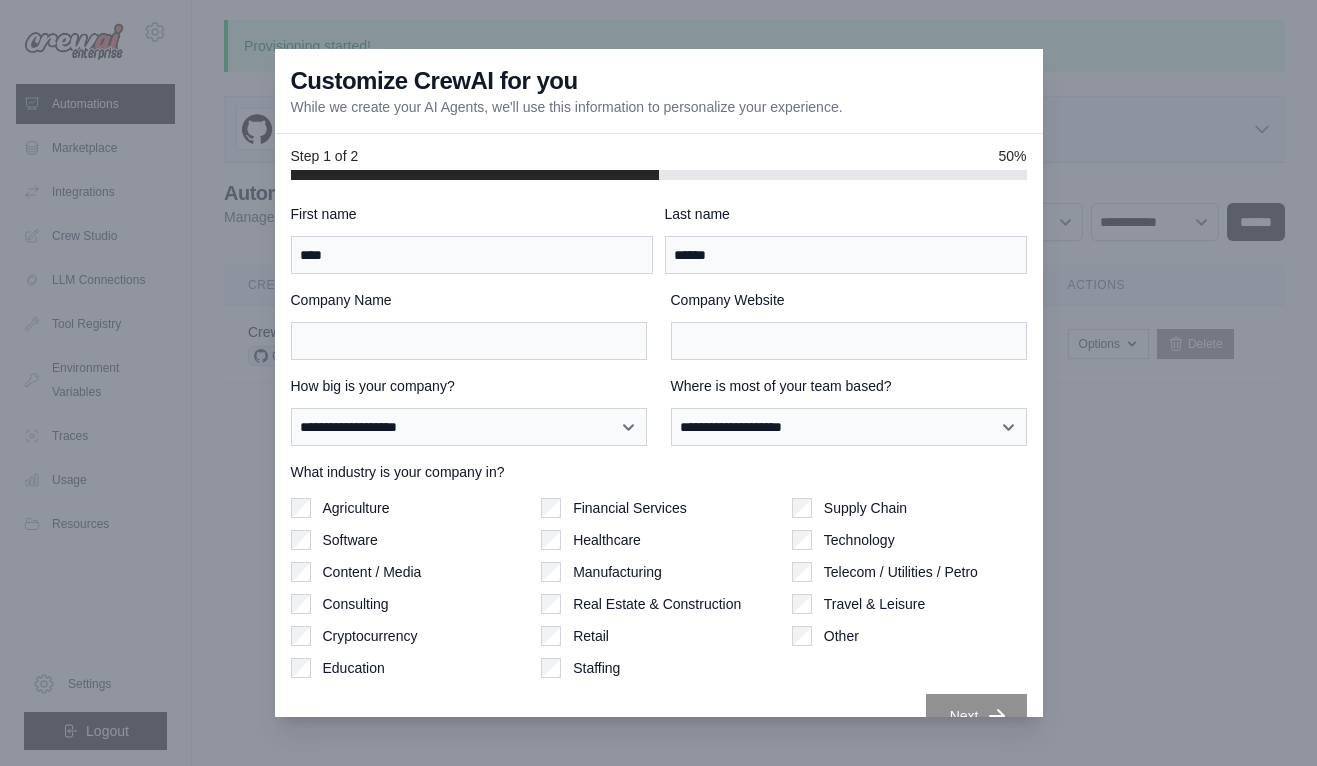 click on "Company Name" at bounding box center (469, 300) 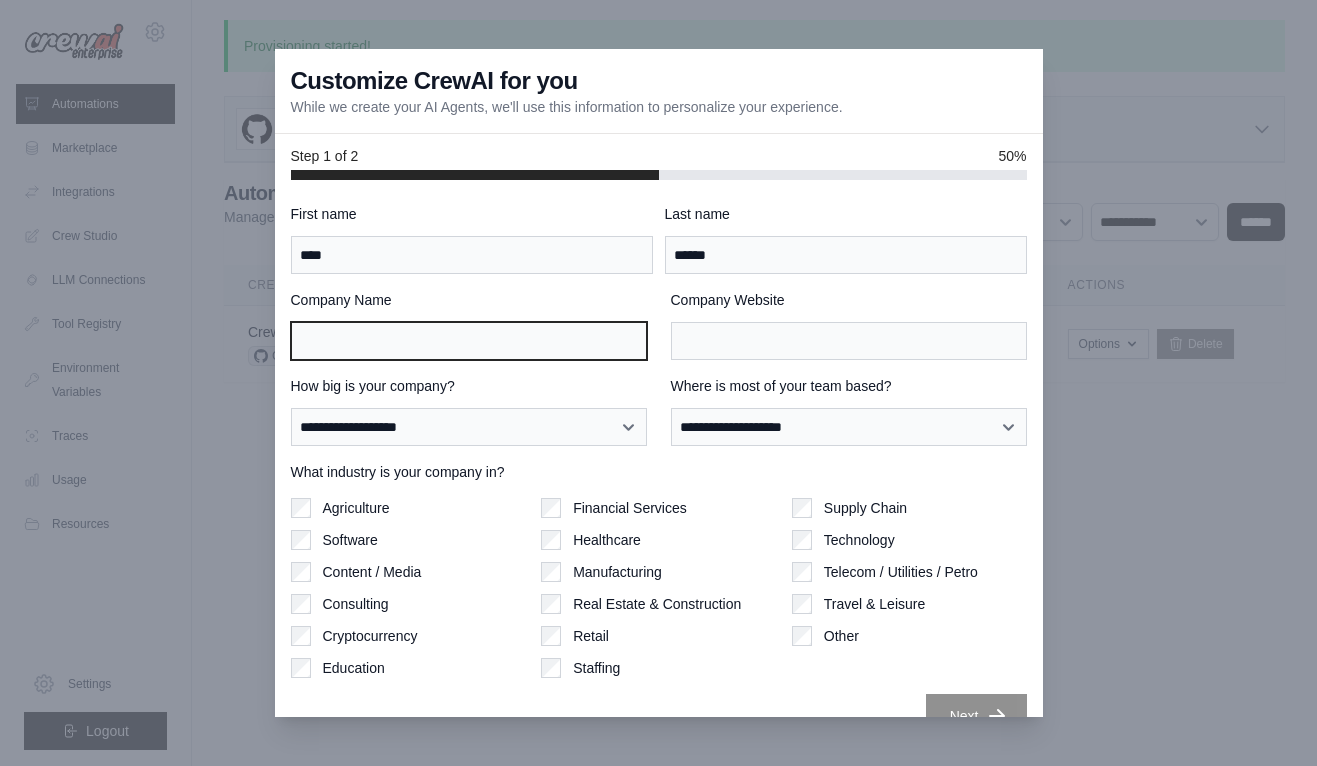 click on "Company Name" at bounding box center [469, 341] 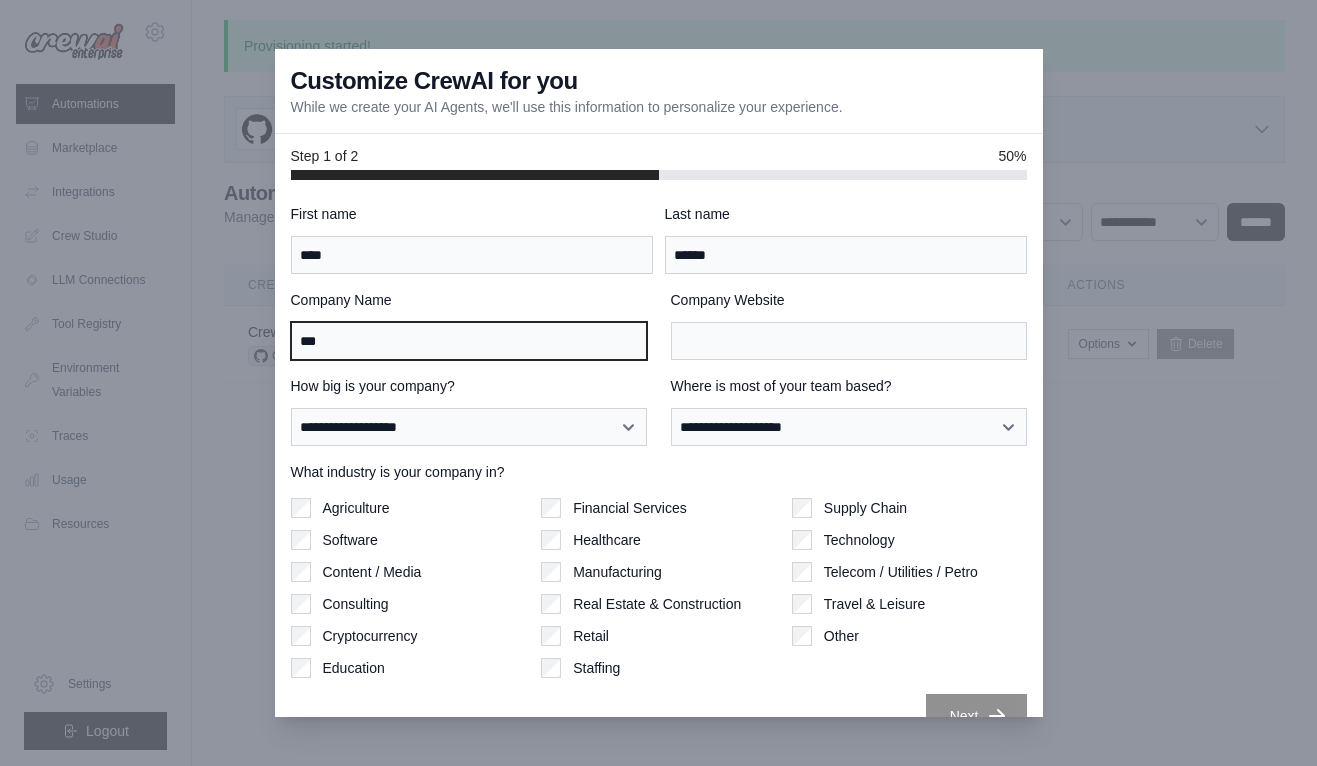 type on "***" 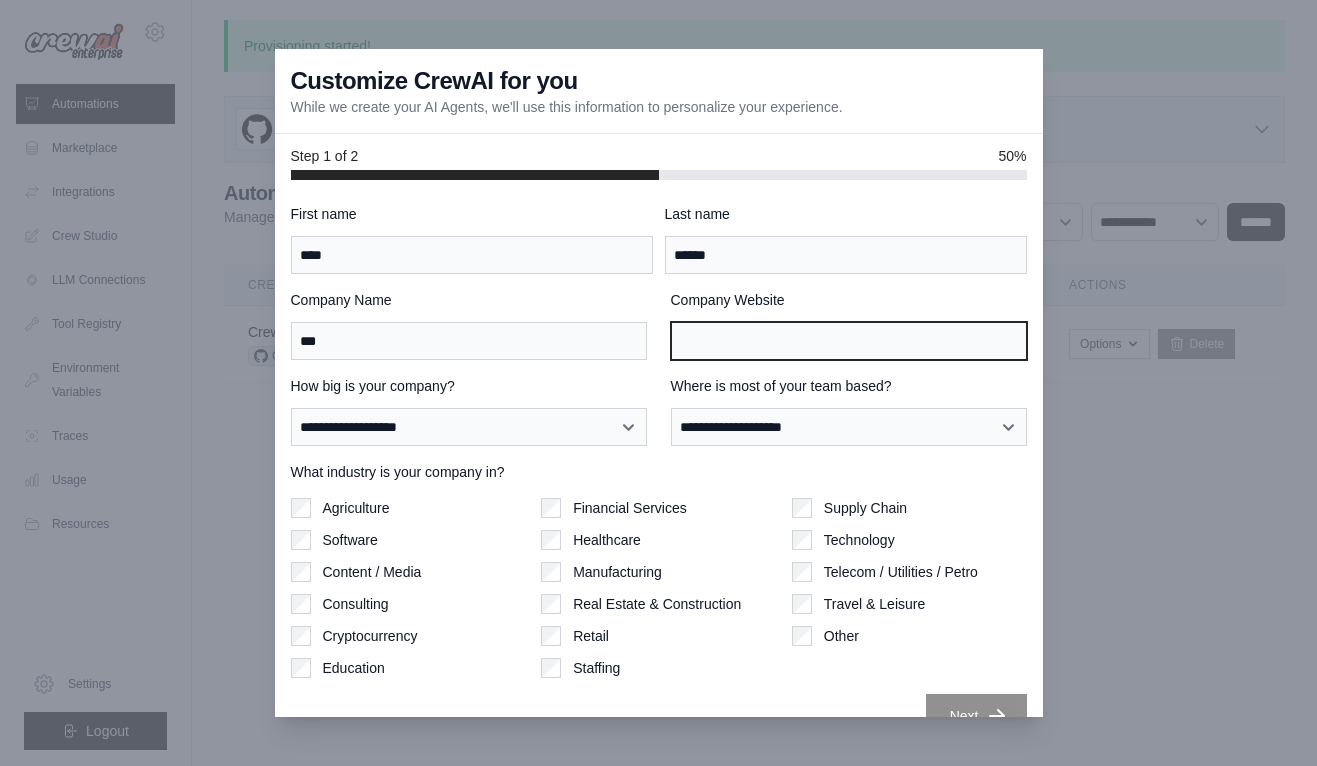 click on "Company Website" at bounding box center (849, 341) 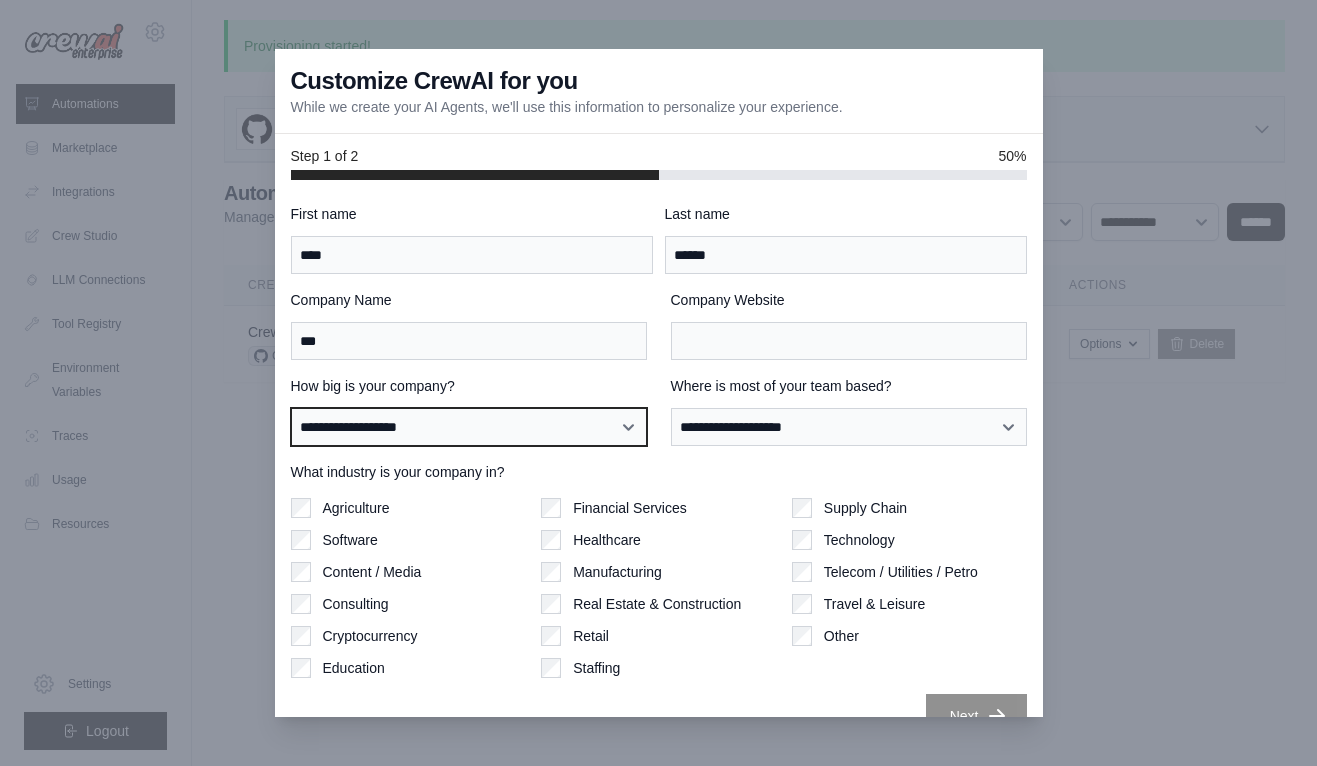 click on "**********" at bounding box center (469, 427) 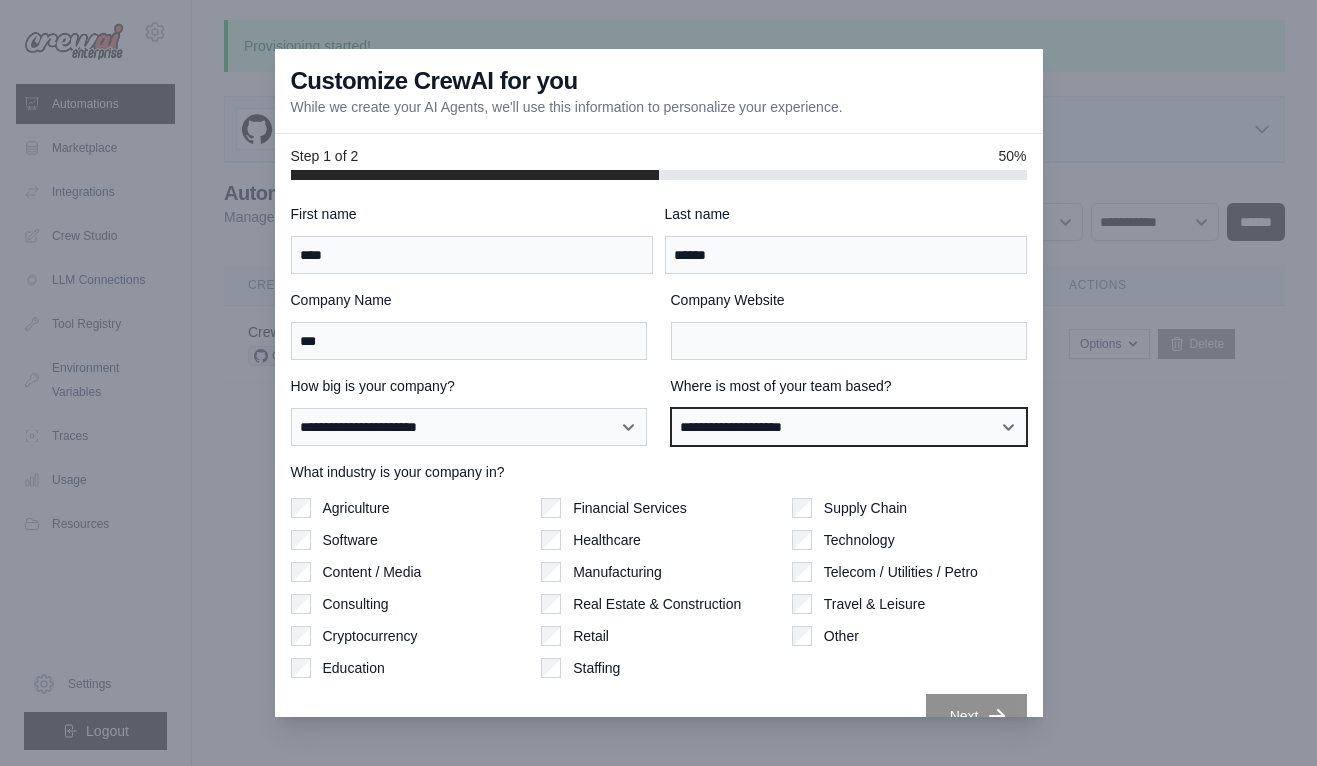 click on "**********" at bounding box center [849, 427] 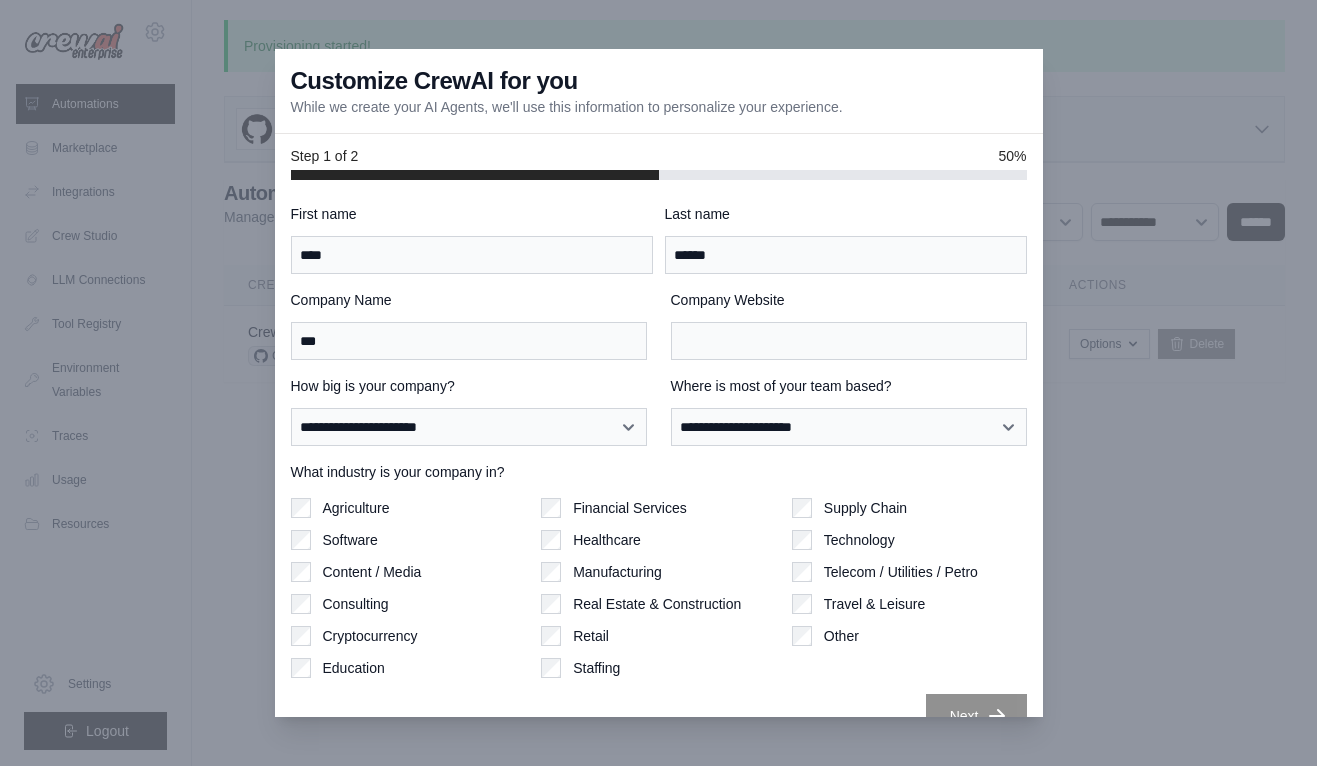 click on "What industry is your company in?" at bounding box center [659, 472] 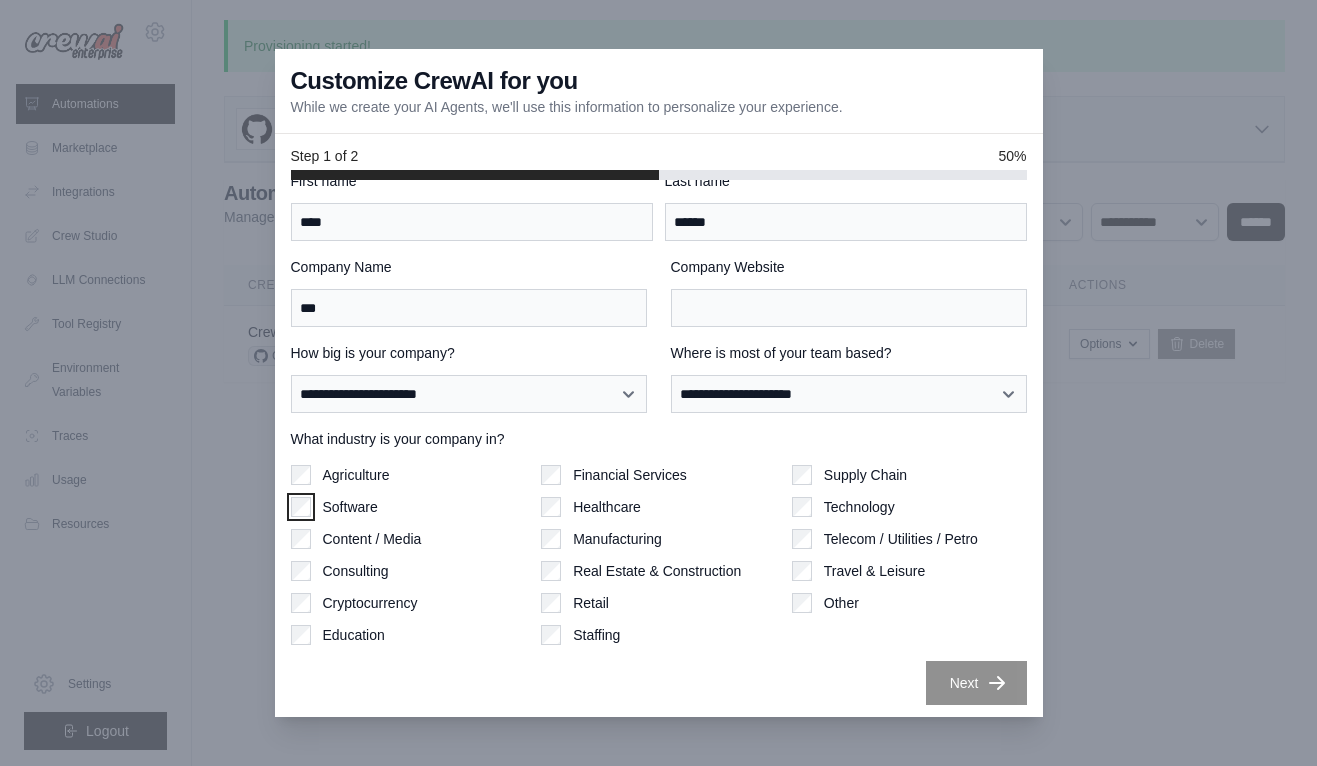 scroll, scrollTop: 38, scrollLeft: 0, axis: vertical 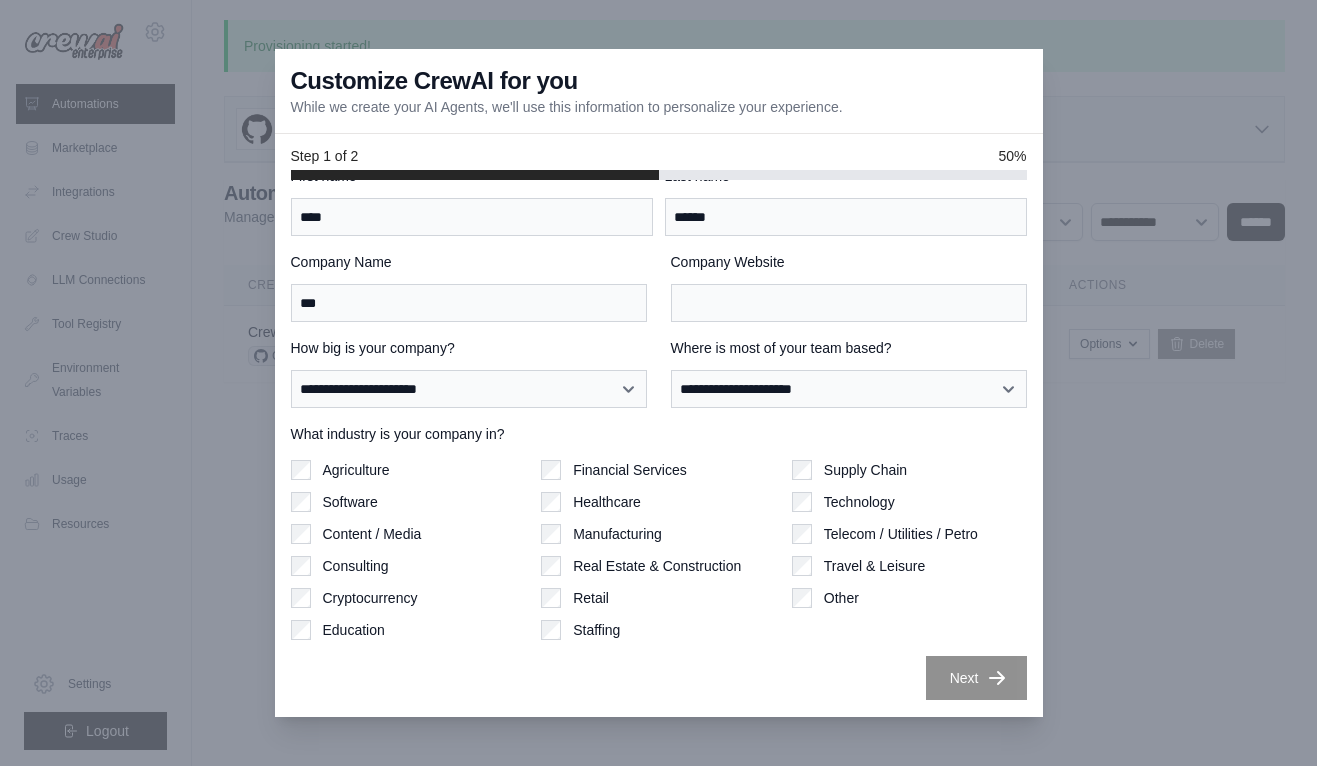 click on "First name
[FIRST]
Last name
[LAST]
Company Name
[COMPANY]
Company Website
How big is your company?
[SIZE]
[SIZE]
[SIZE]
[SIZE]
[SIZE]
[SIZE]
Where is most of your team based?
[LOCATION]
[LOCATION]
[LOCATION]
[LOCATION]
[LOCATION]
[LOCATION]
[LOCATION]
[LOCATION]
What industry is your company in?
Agriculture" at bounding box center [659, 433] 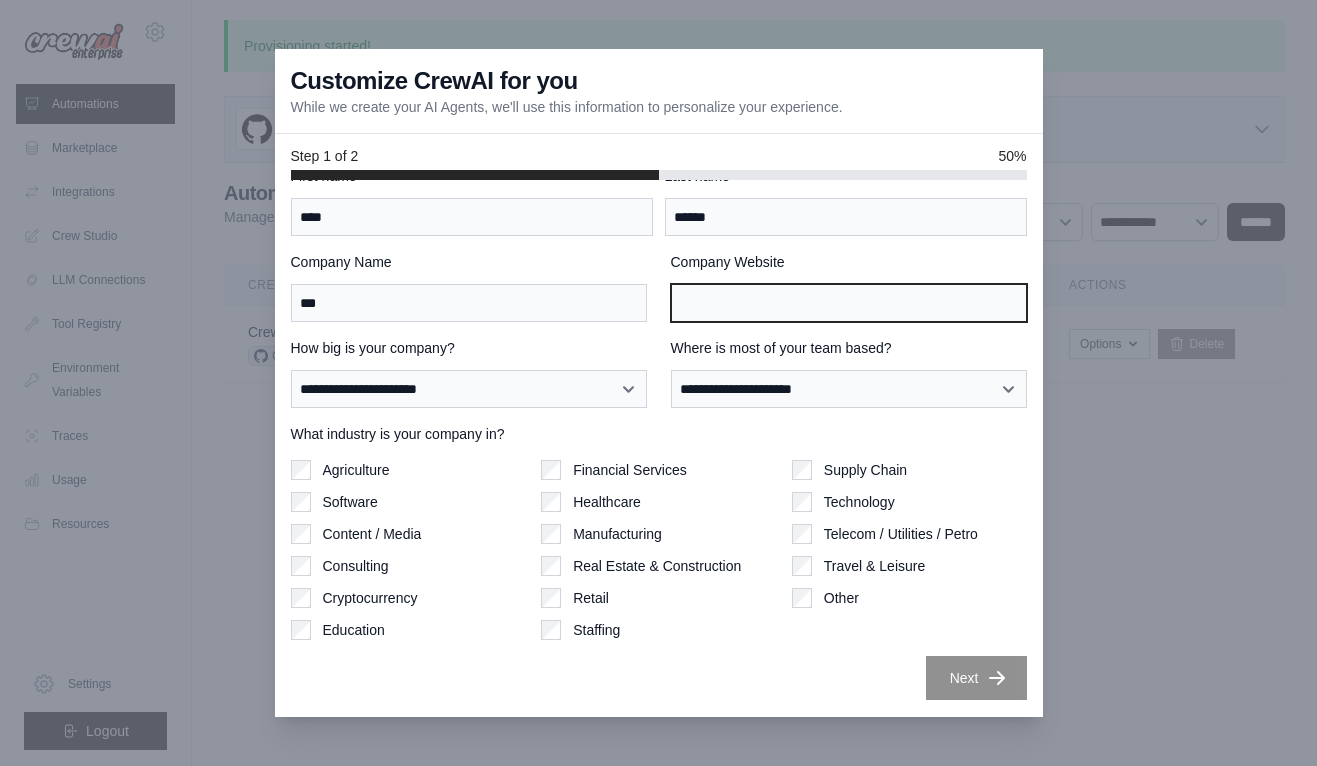 click on "Company Website" at bounding box center (849, 303) 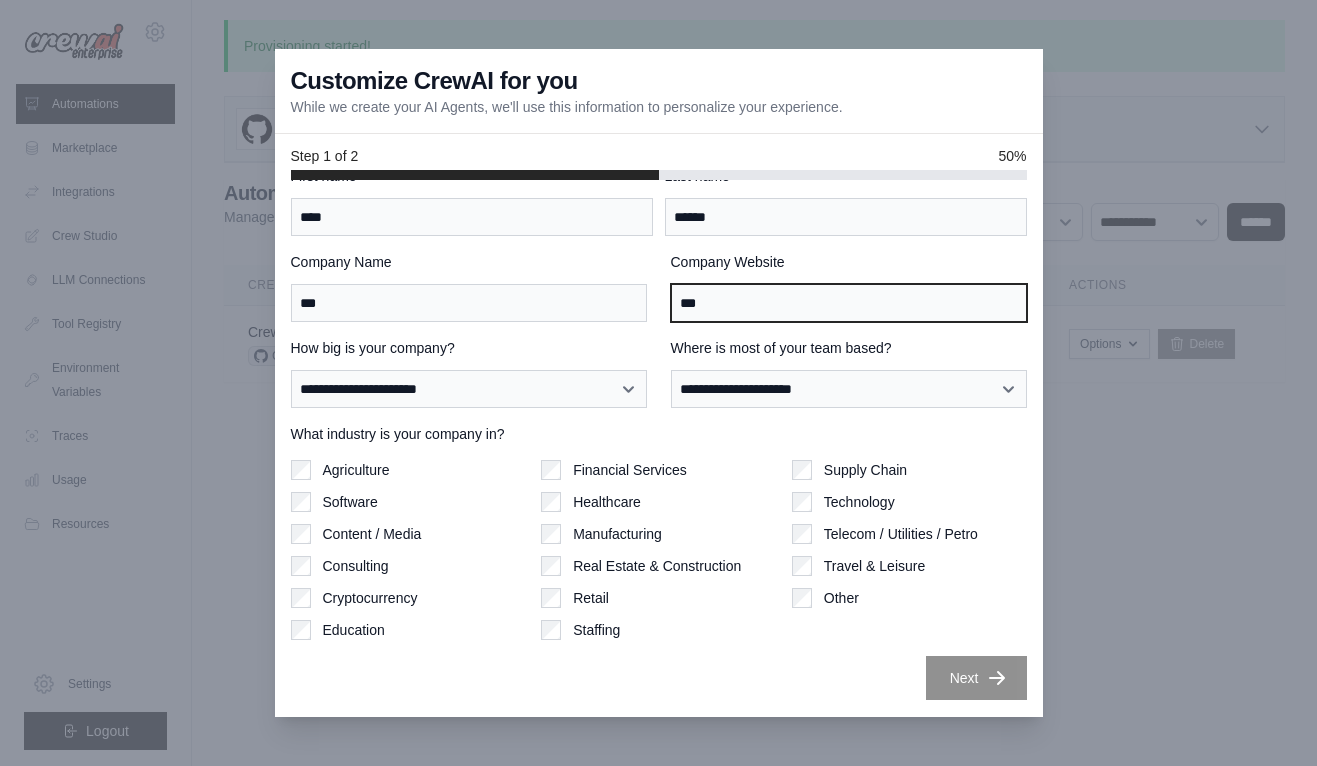 type on "***" 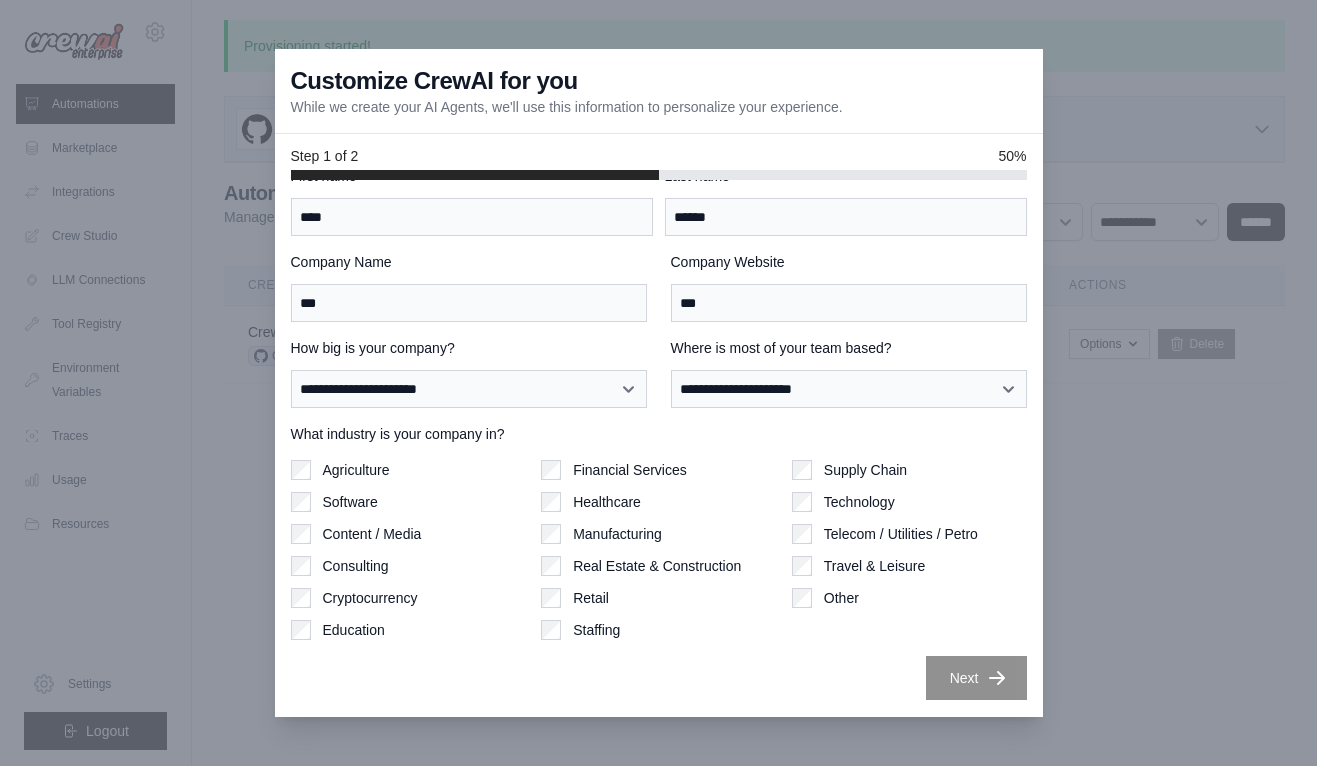 click on "First name
[FIRST]
Last name
[LAST]
Company Name
[COMPANY]
Company Website
[WEBSITE]
How big is your company?
[SIZE]
[SIZE]
[SIZE]
[SIZE]
[SIZE]
[SIZE]
Where is most of your team based?
[LOCATION]
[LOCATION]
[LOCATION]
[LOCATION]
[LOCATION]
[LOCATION]
[LOCATION]
[LOCATION]
What industry is your company in?
Software" at bounding box center (659, 433) 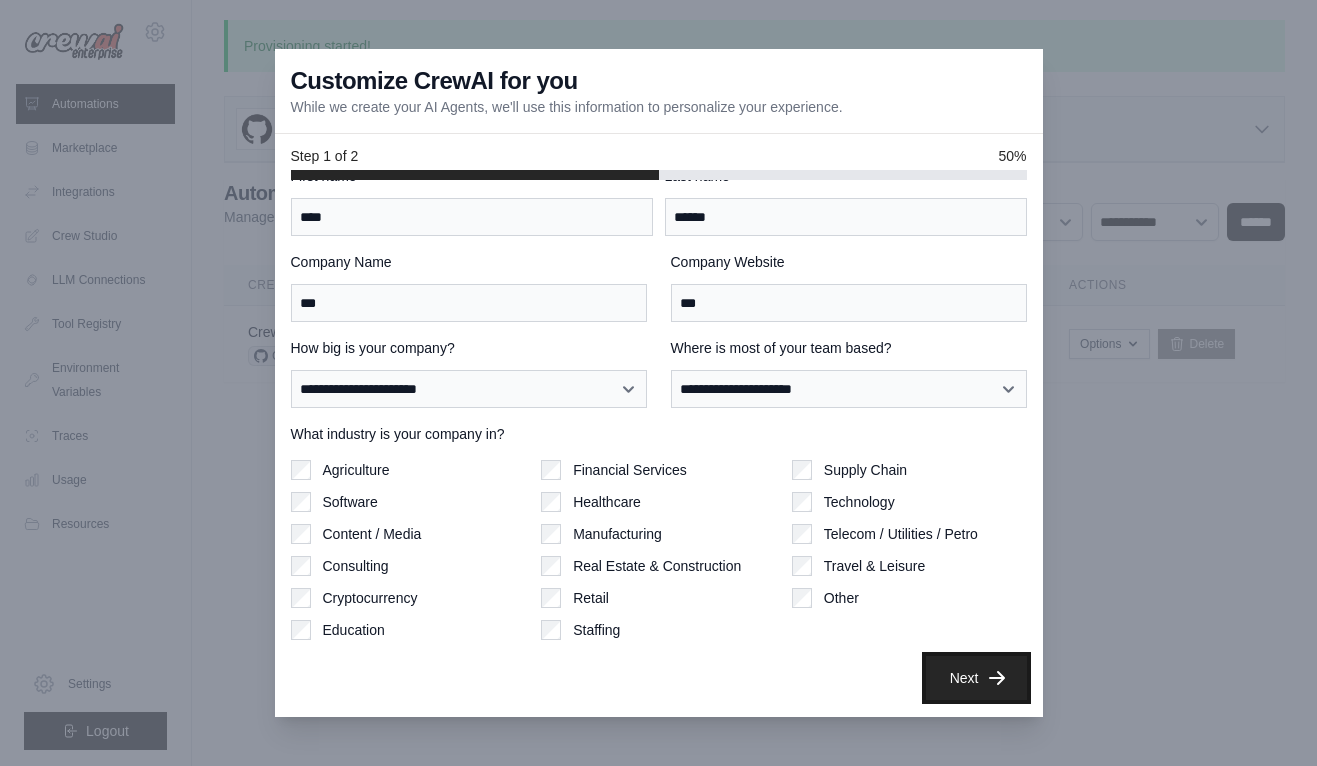 click on "Next" at bounding box center (976, 678) 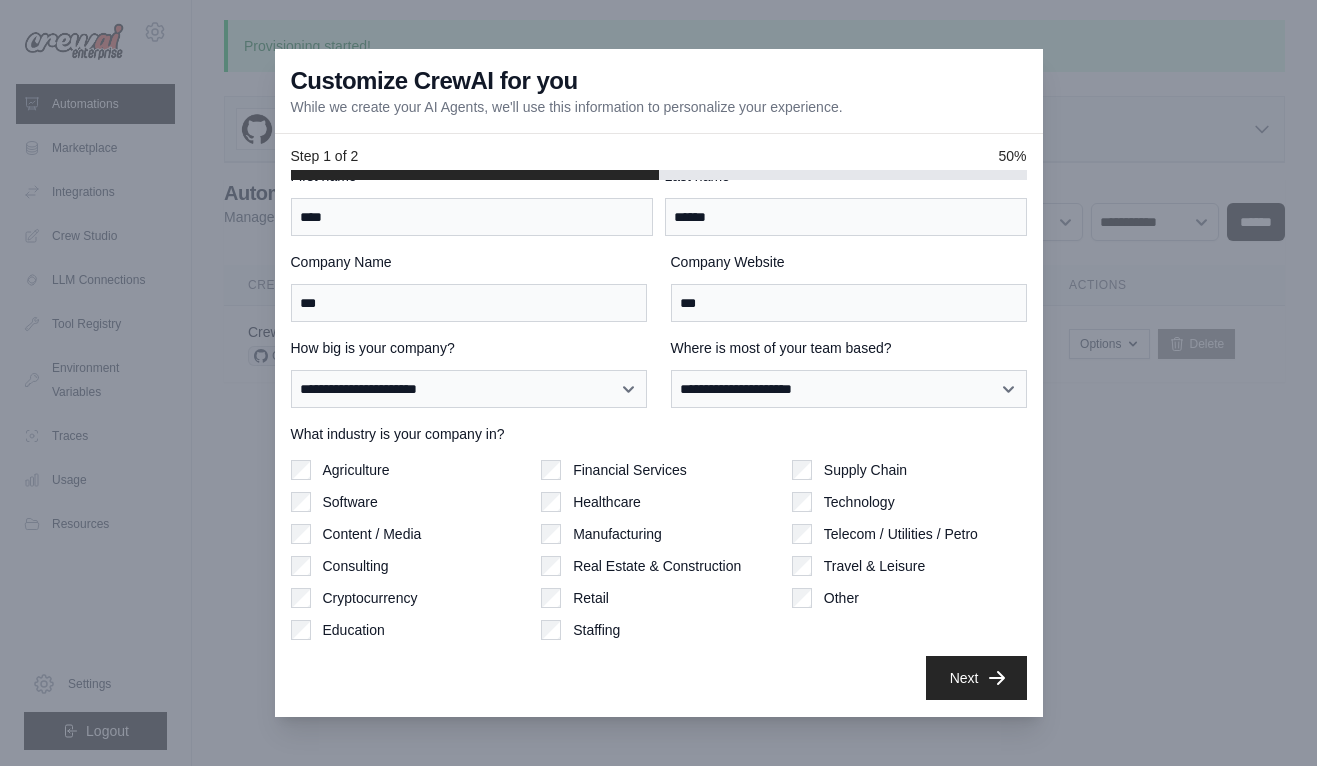 scroll, scrollTop: 0, scrollLeft: 0, axis: both 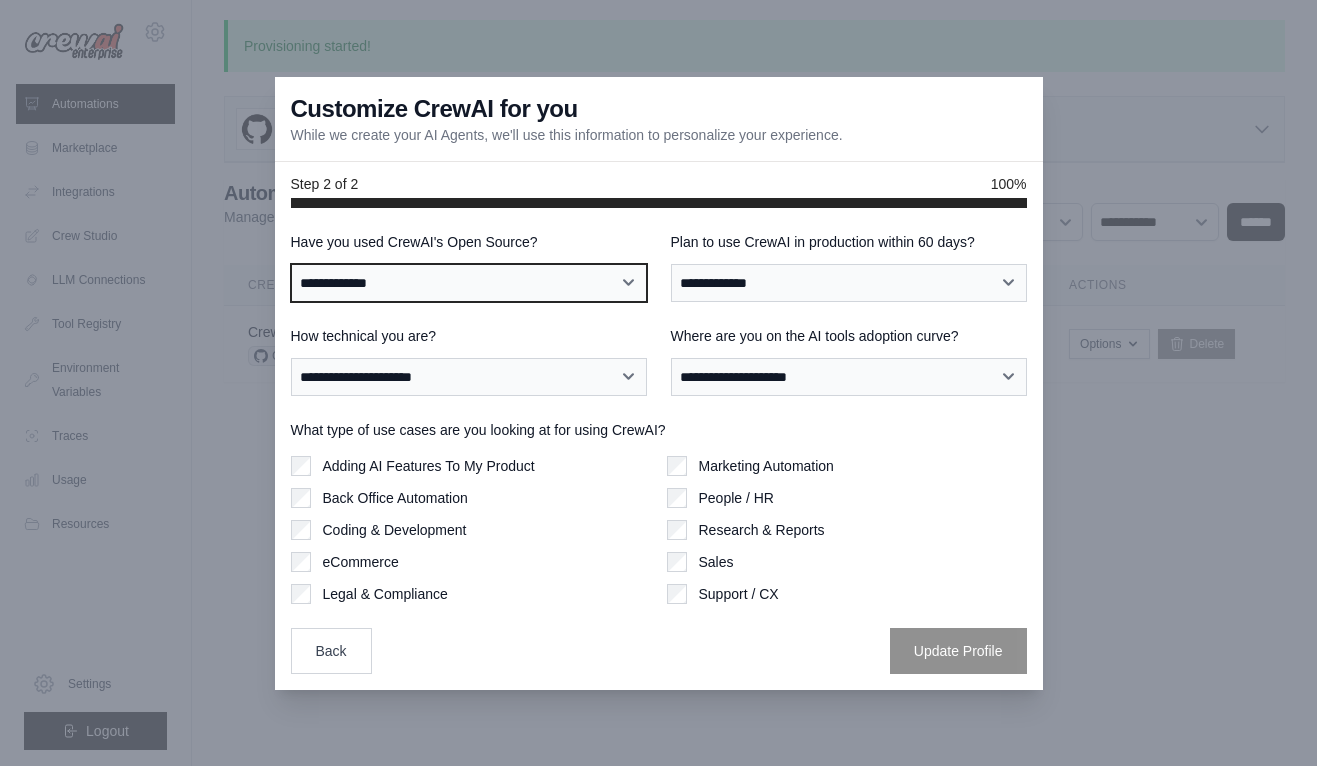 click on "**********" at bounding box center [469, 283] 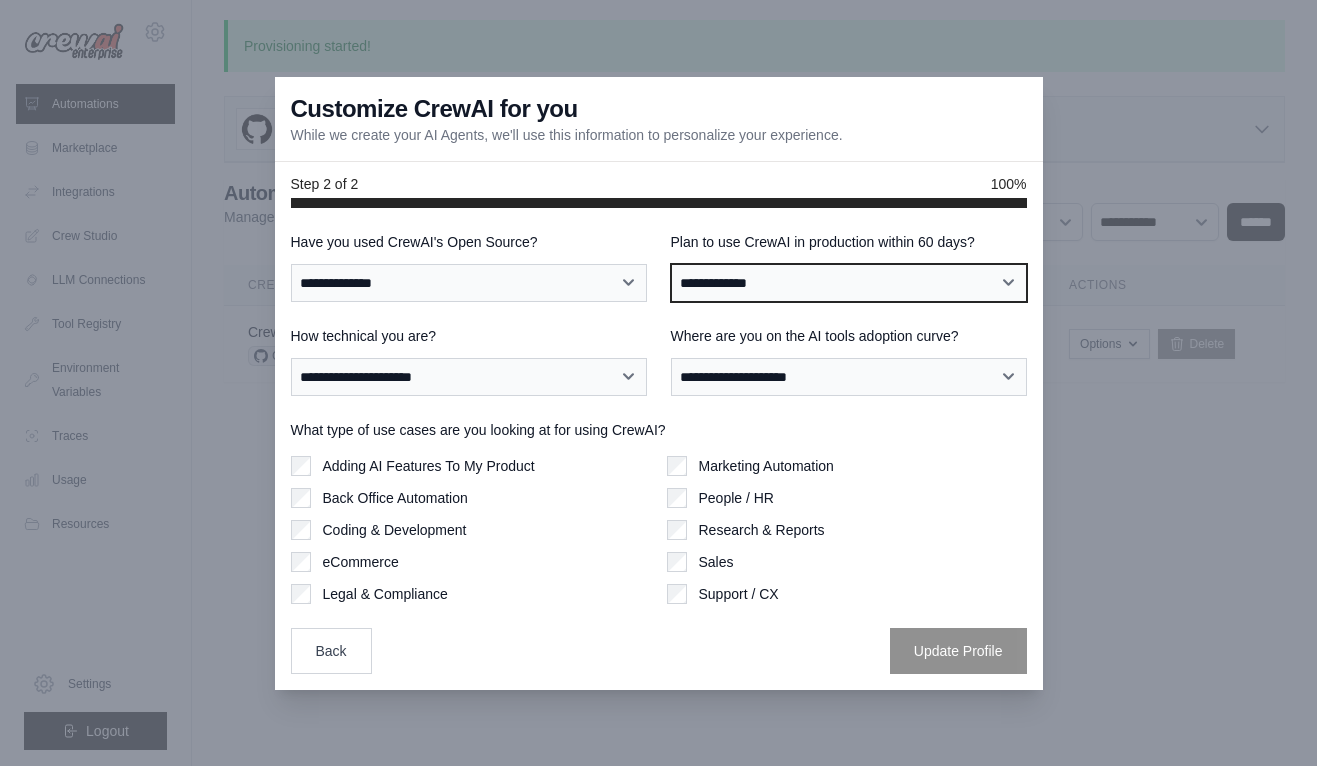 click on "**********" at bounding box center (849, 283) 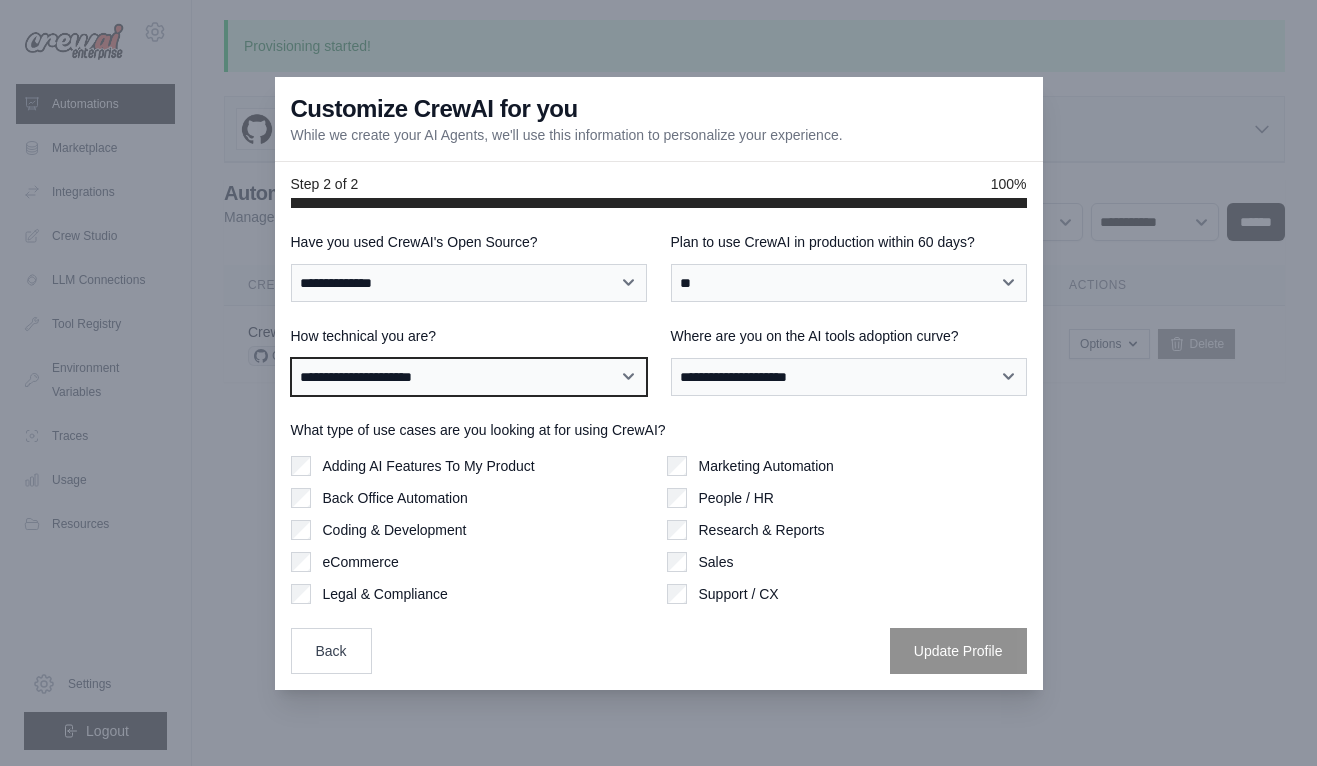 click on "**********" at bounding box center (469, 377) 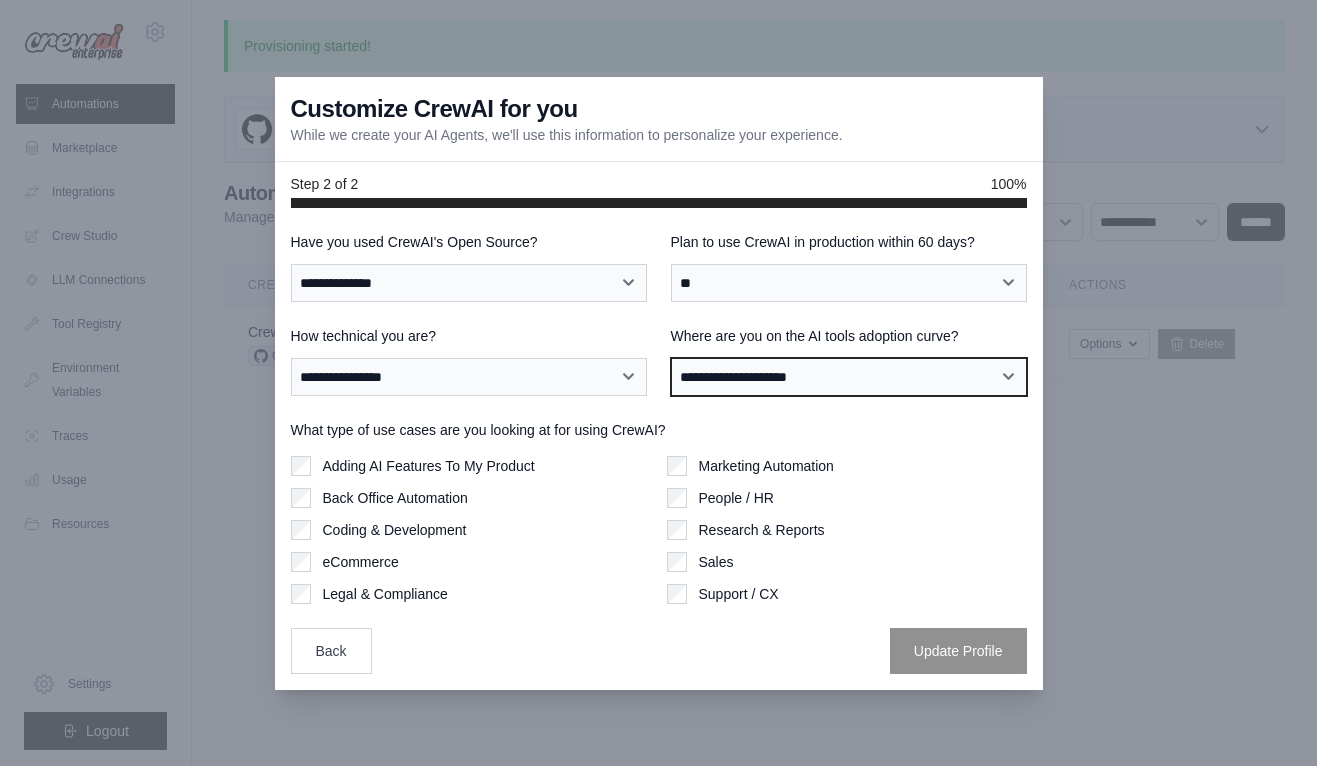 click on "**********" at bounding box center [849, 377] 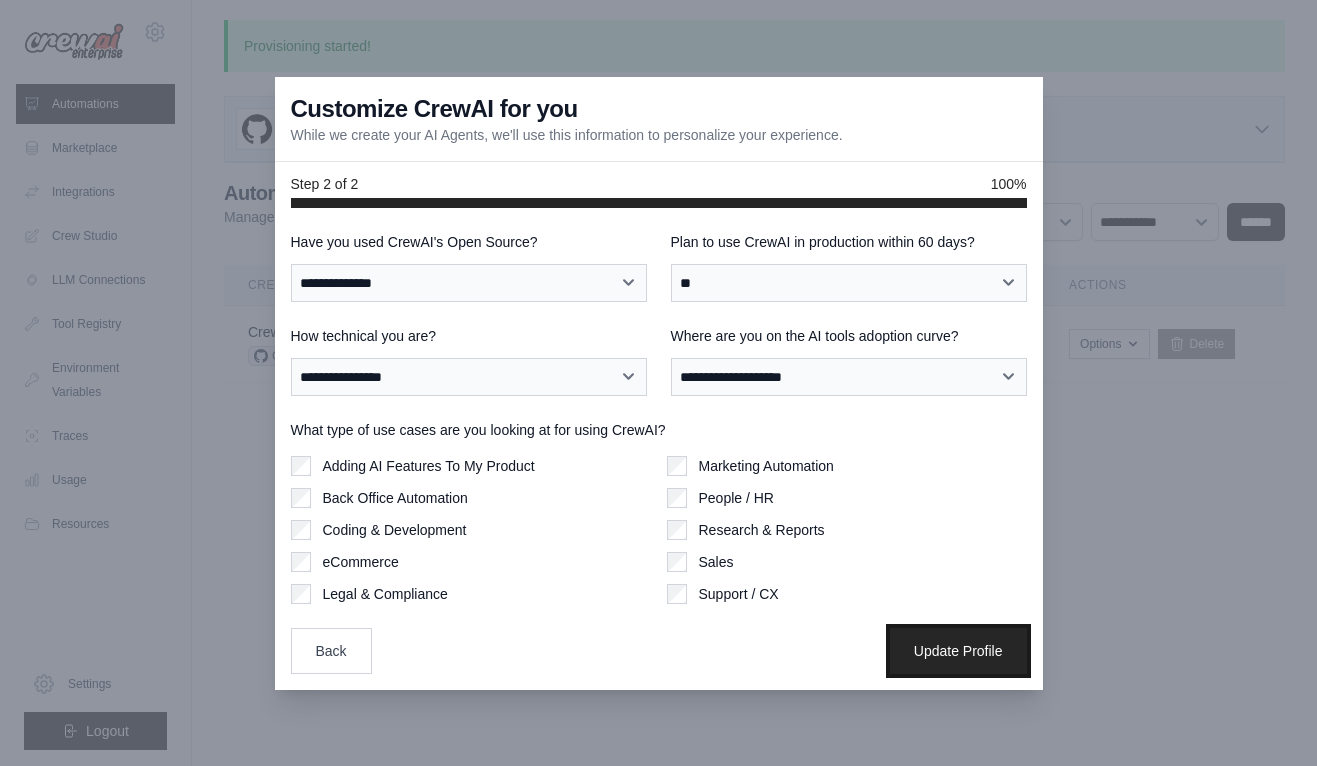 click on "Update Profile" at bounding box center (958, 651) 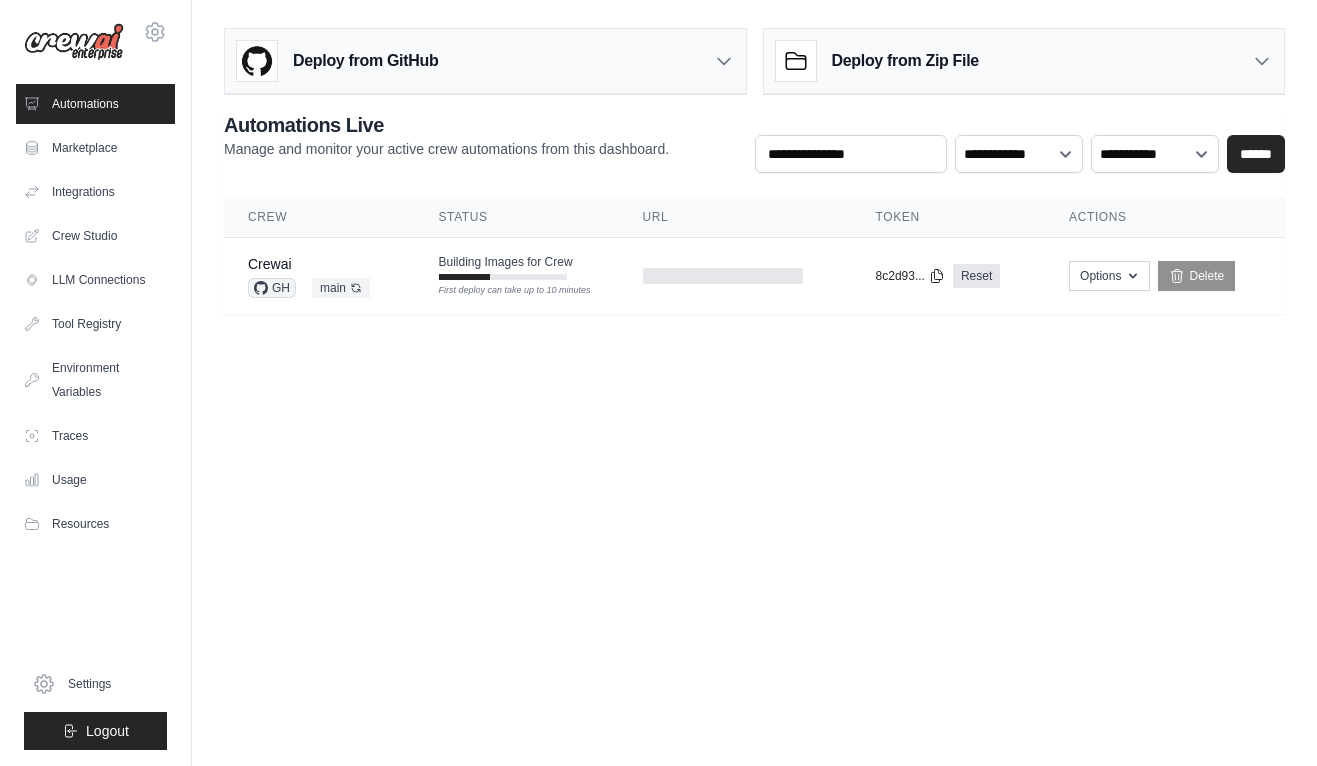 scroll, scrollTop: 0, scrollLeft: 0, axis: both 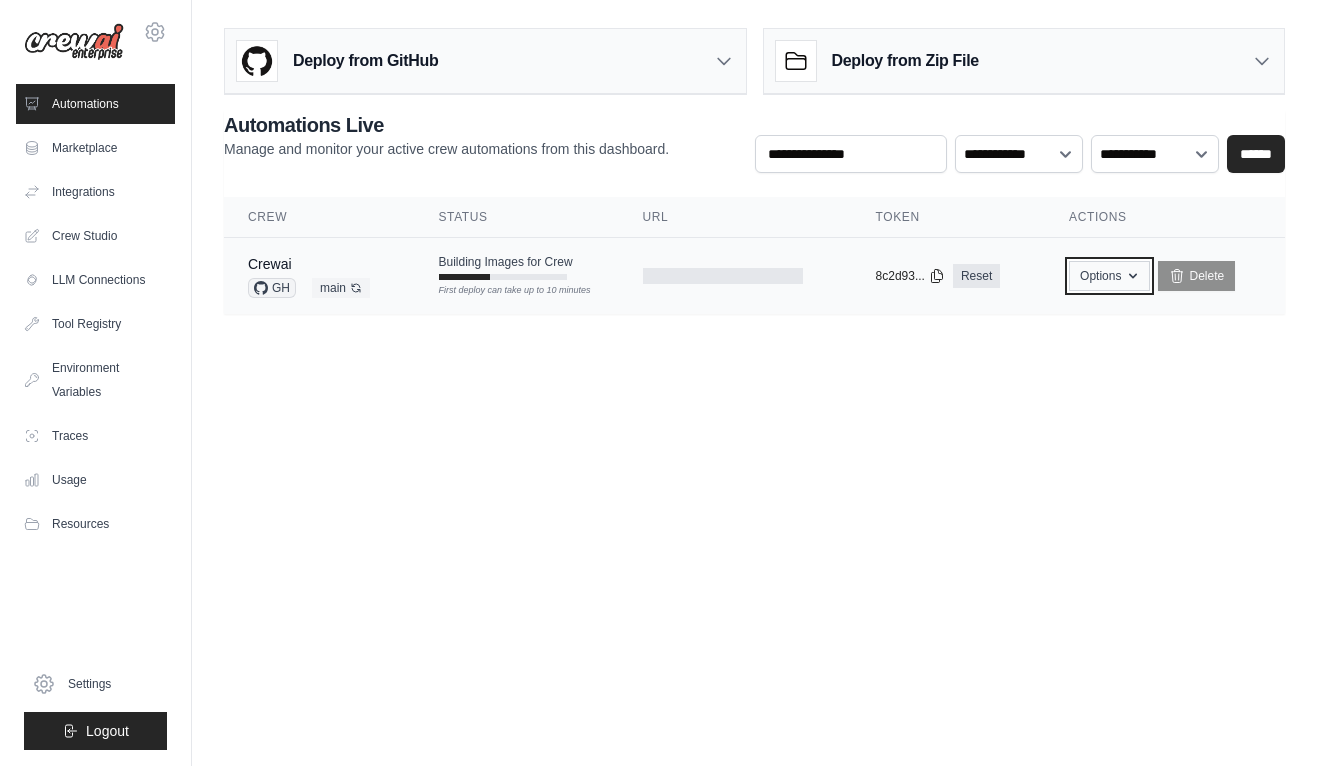 click on "Options" at bounding box center (1109, 276) 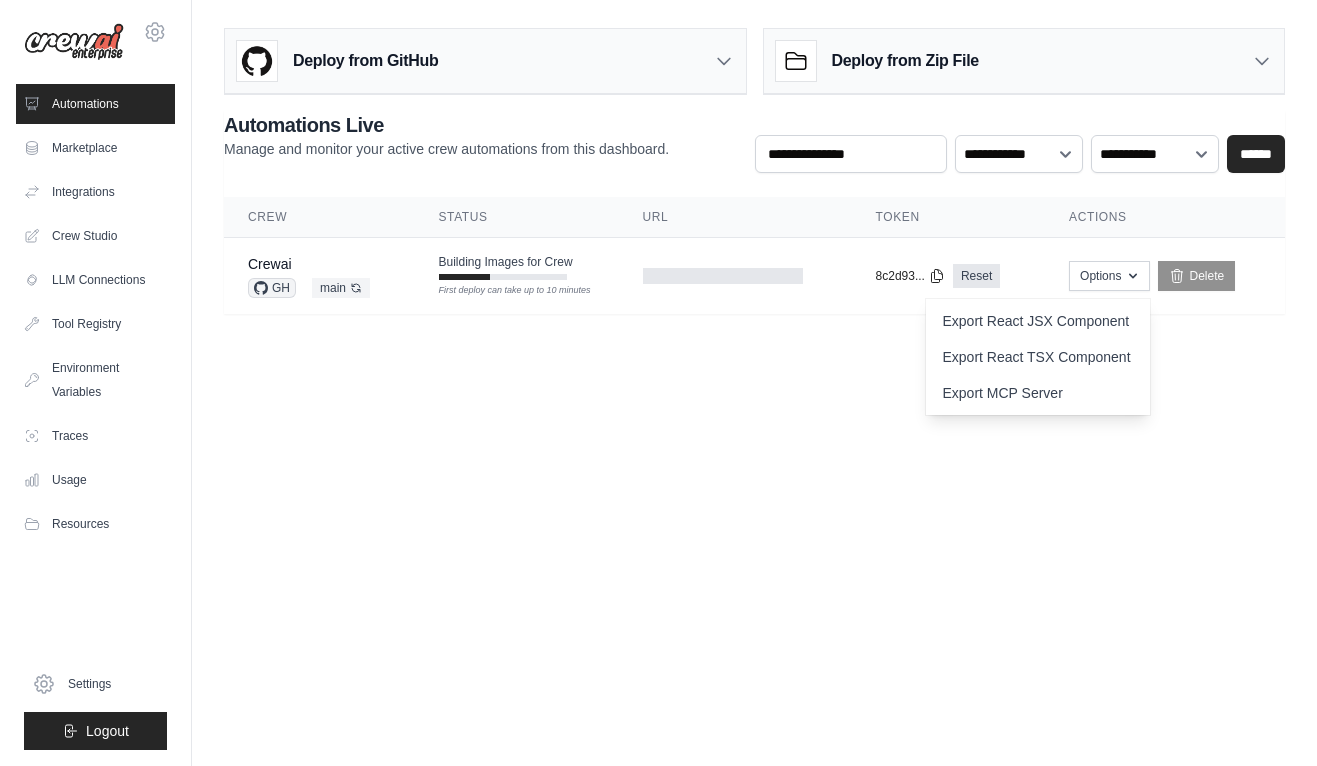 click on "[EMAIL]
Settings
Automations
Marketplace
Integrations
Documentation" at bounding box center [658, 383] 